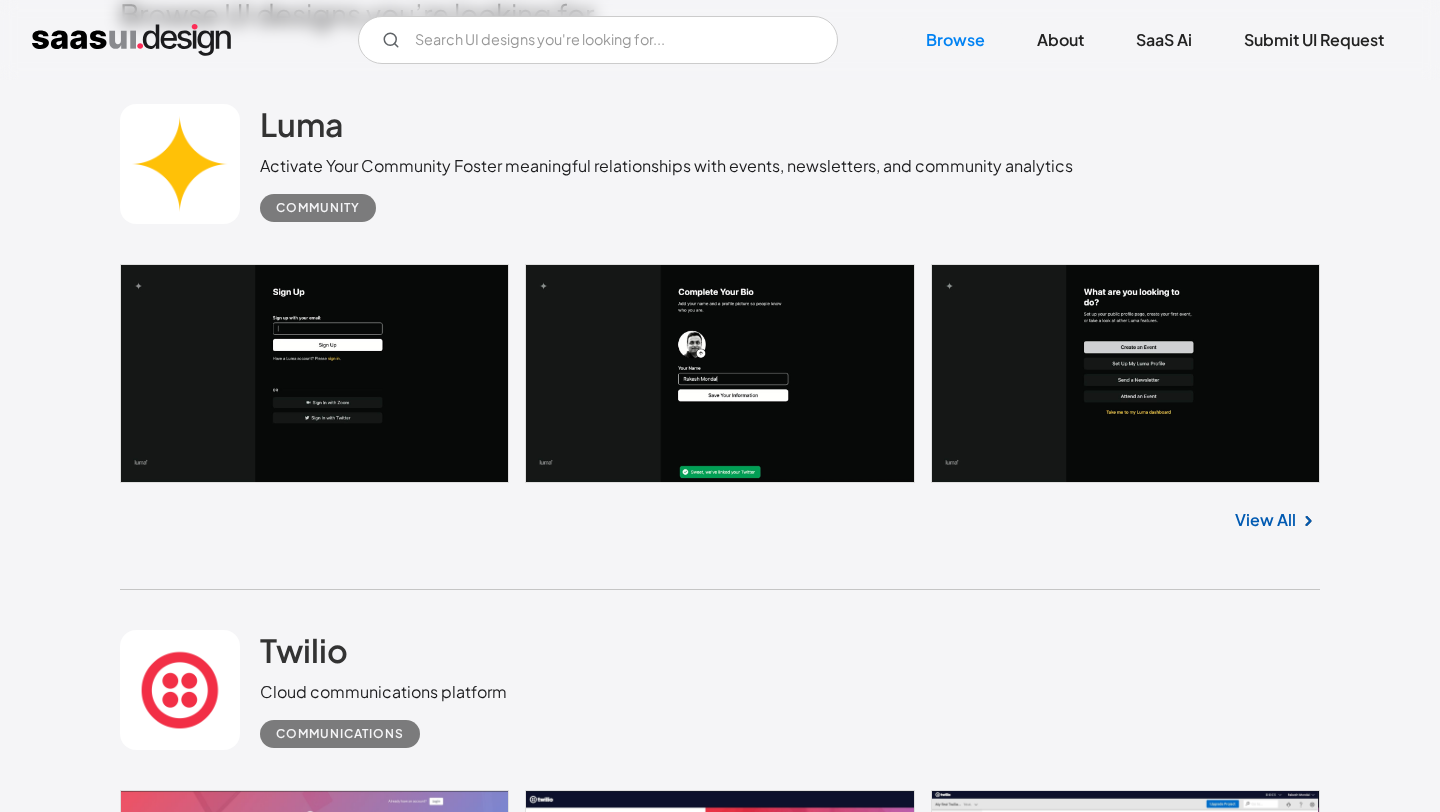 scroll, scrollTop: 578, scrollLeft: 0, axis: vertical 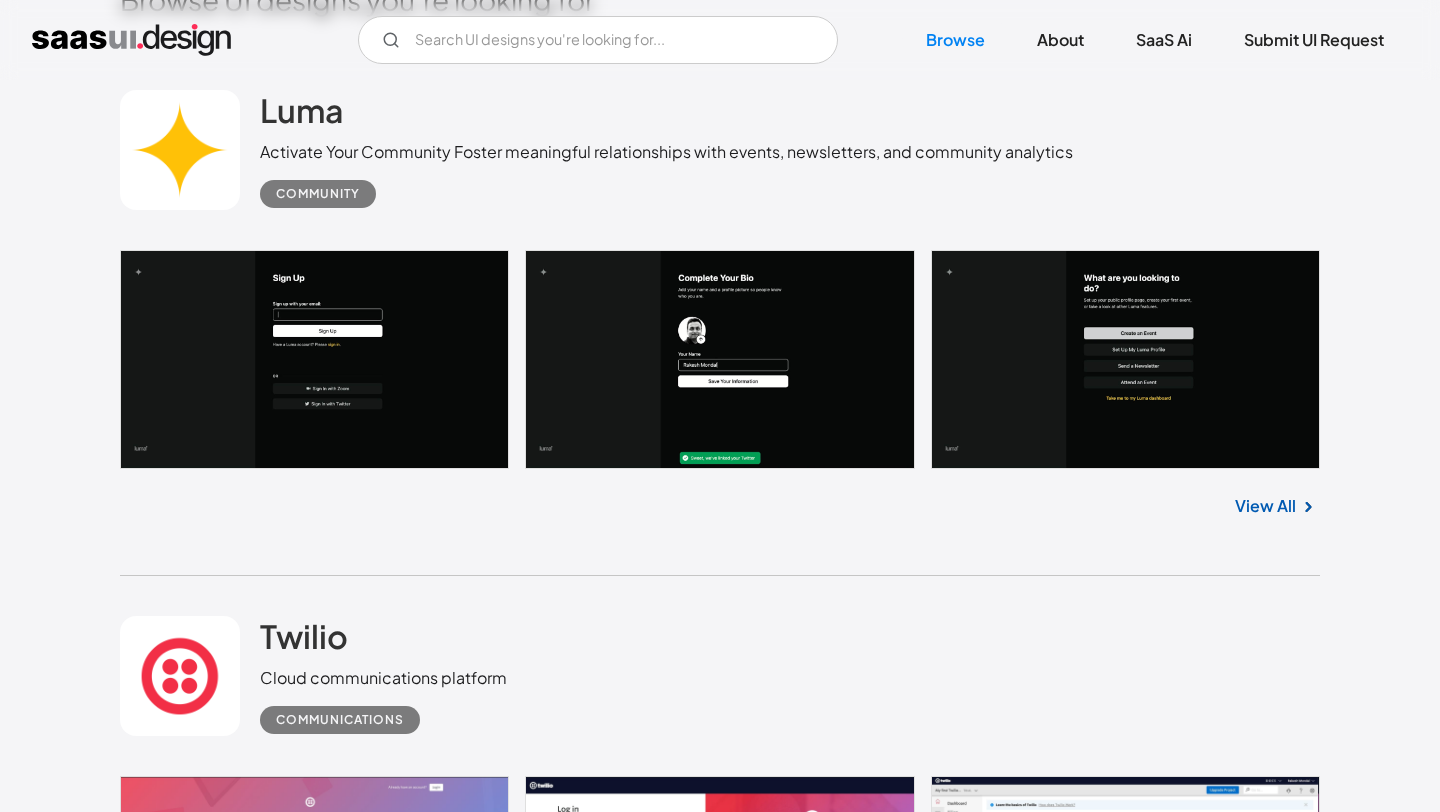 click on "View All" at bounding box center [1265, 506] 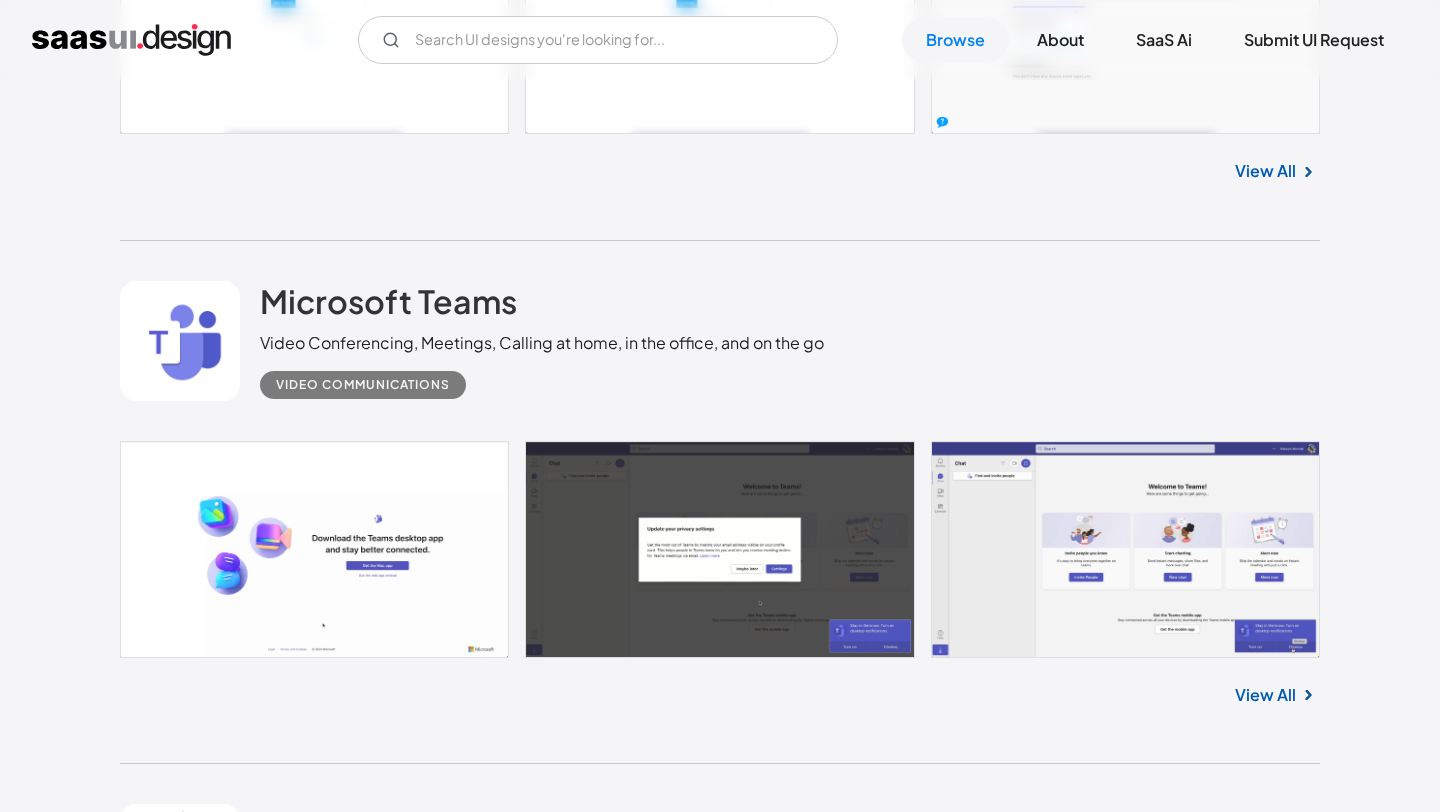 scroll, scrollTop: 3018, scrollLeft: 0, axis: vertical 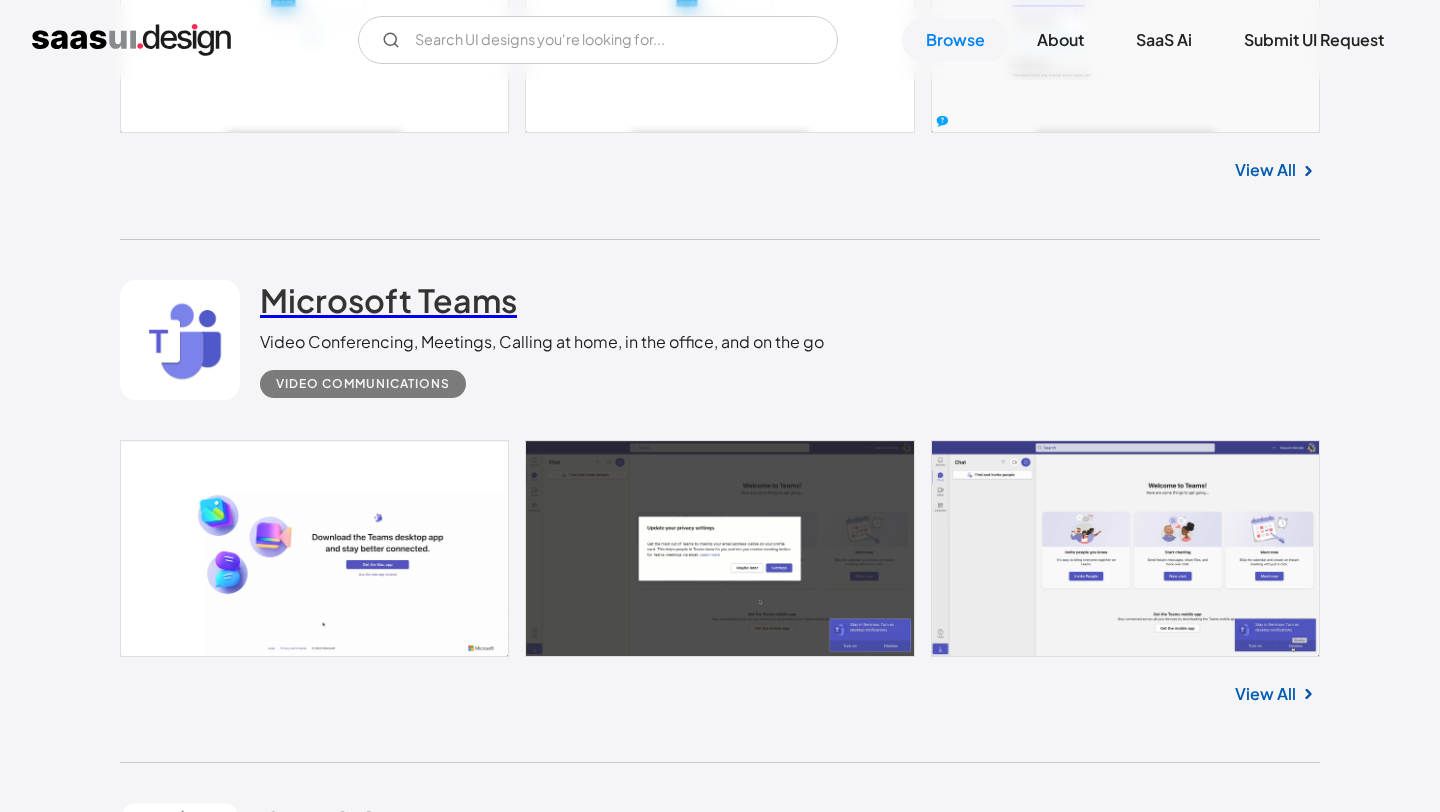click on "Microsoft Teams" at bounding box center (388, 300) 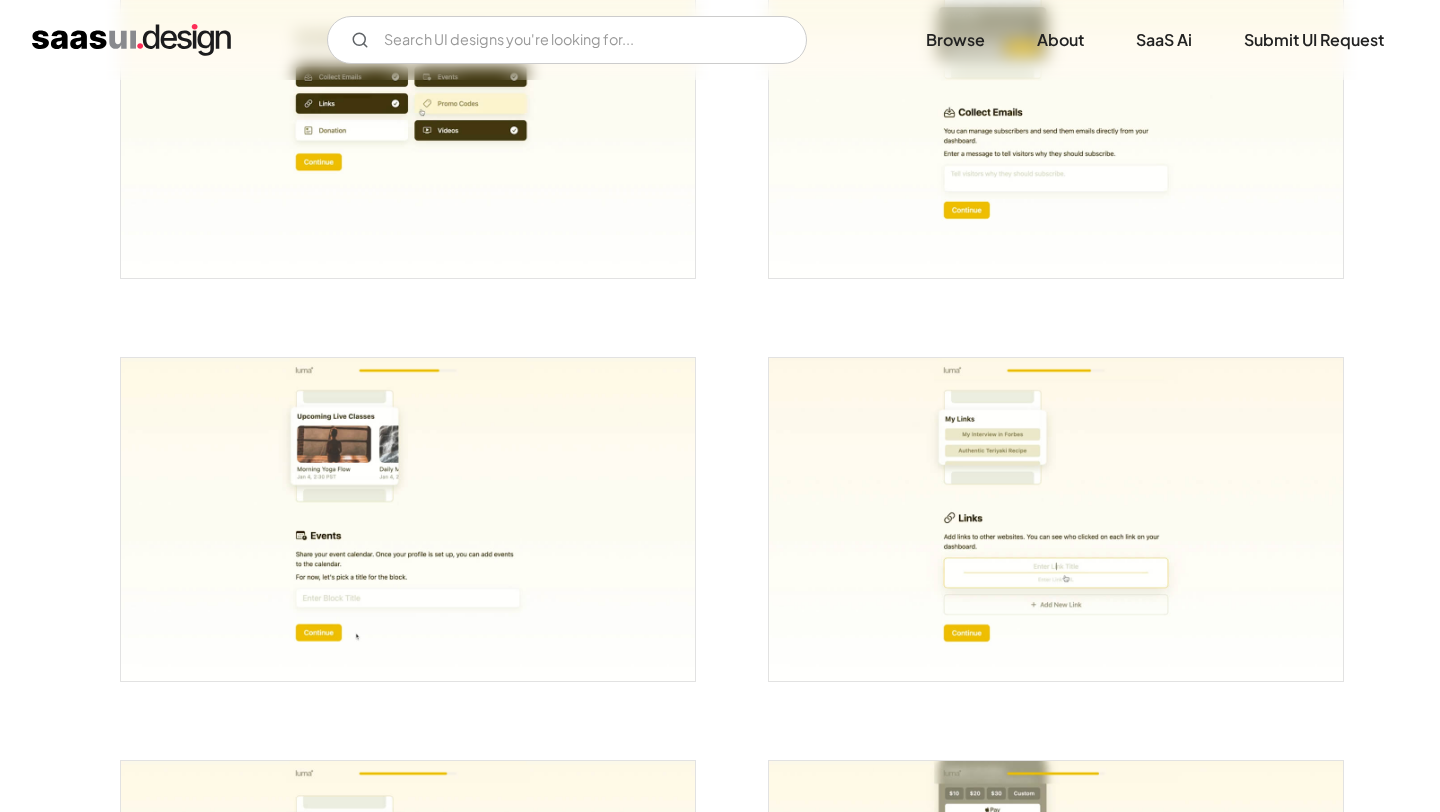 scroll, scrollTop: 2129, scrollLeft: 0, axis: vertical 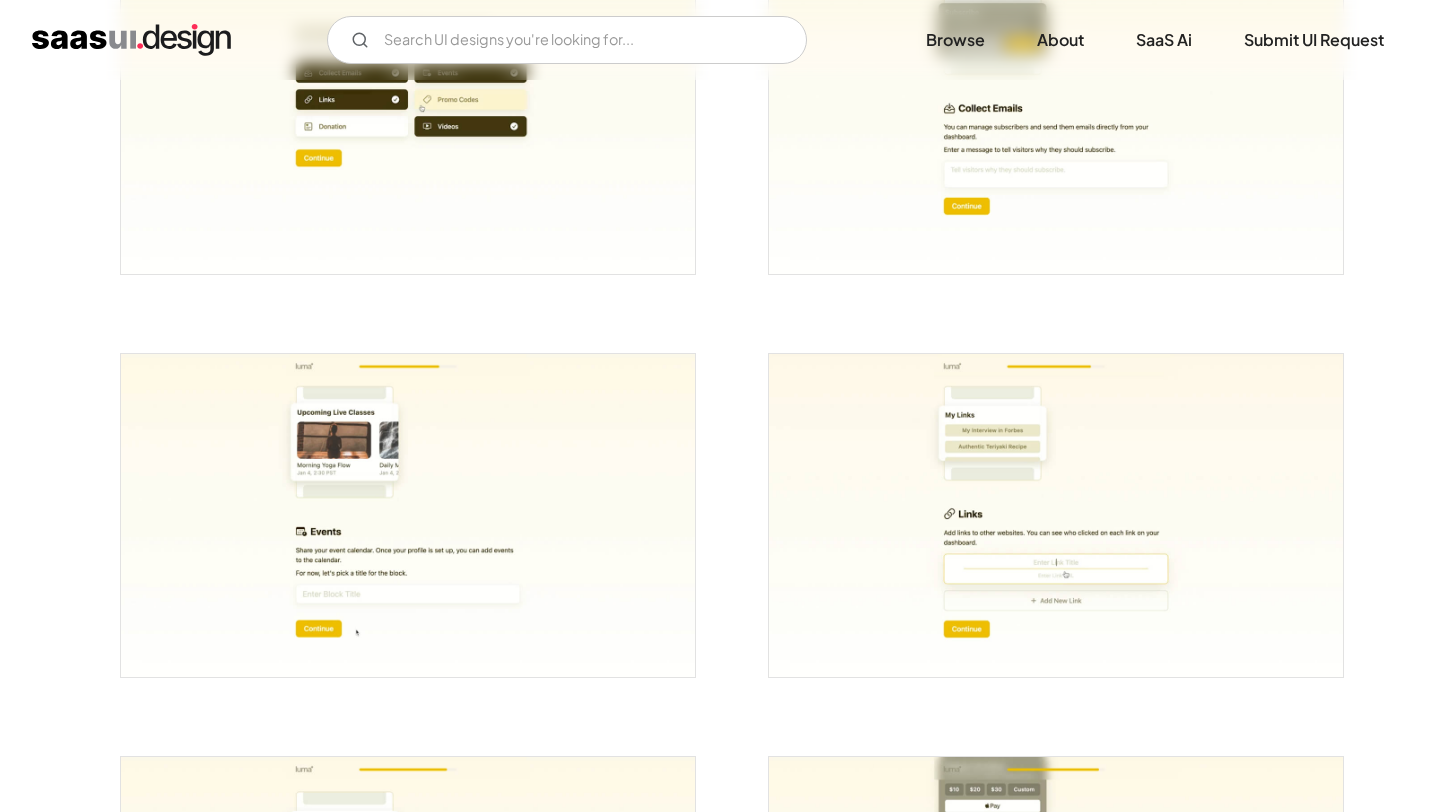 click at bounding box center [408, 515] 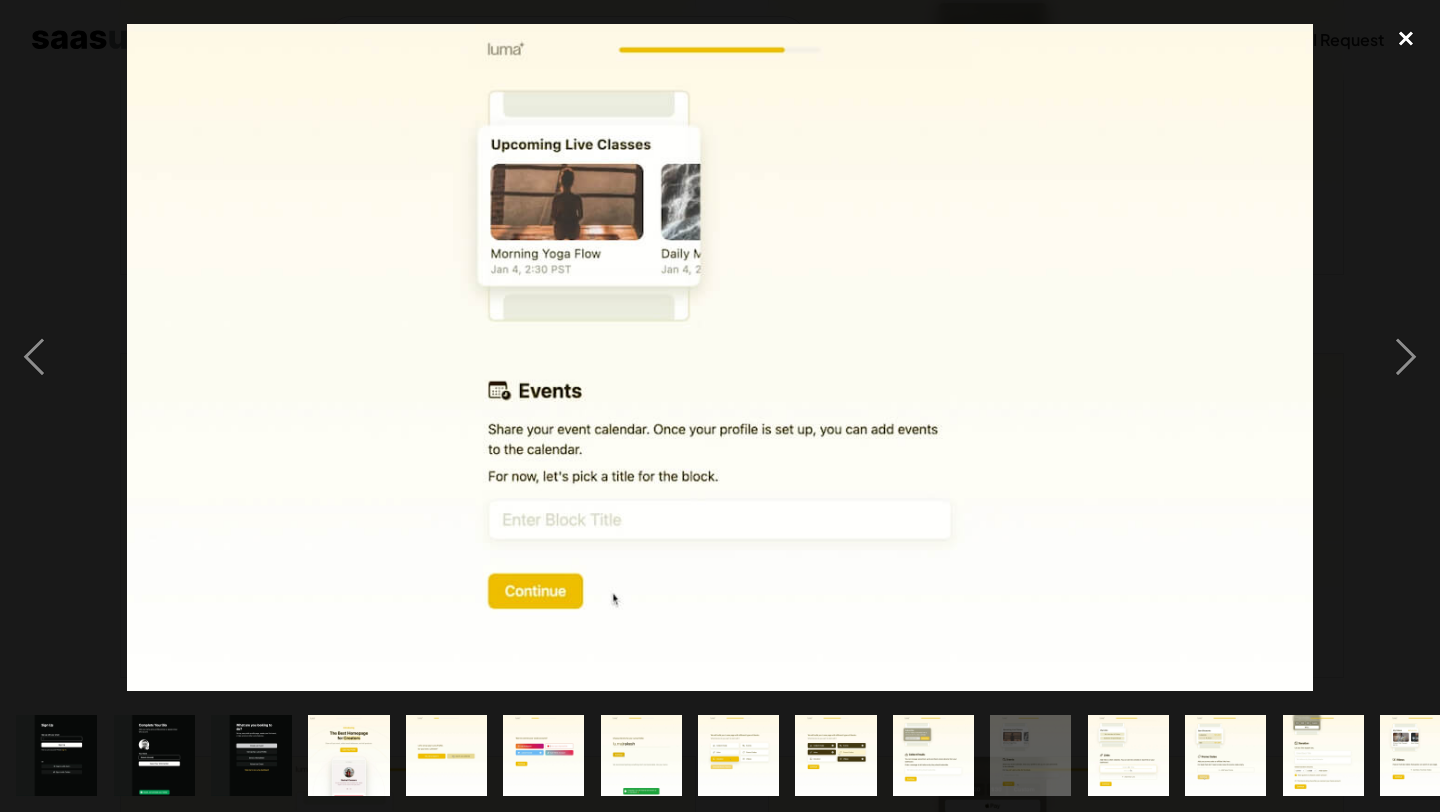 click at bounding box center [1406, 38] 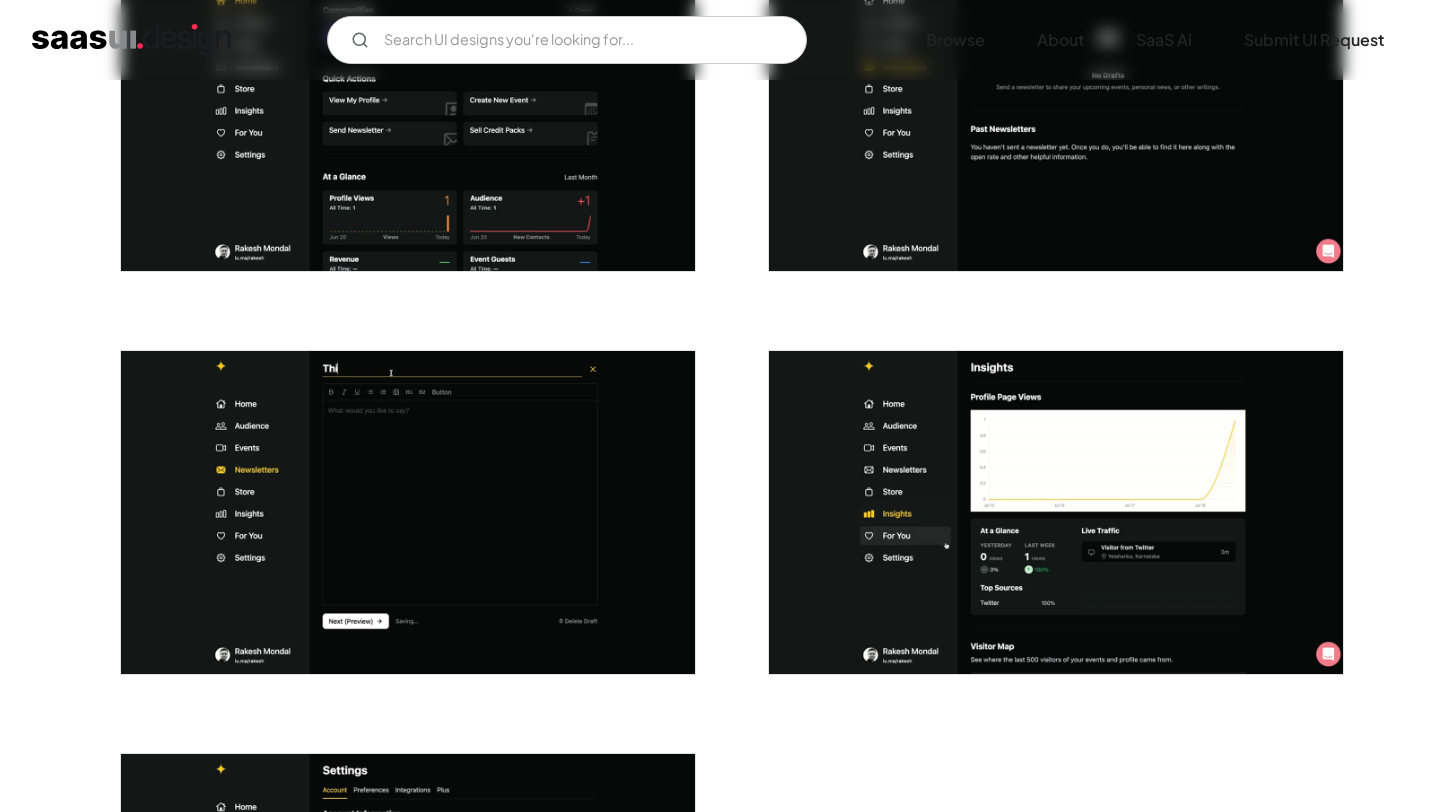 scroll, scrollTop: 5521, scrollLeft: 0, axis: vertical 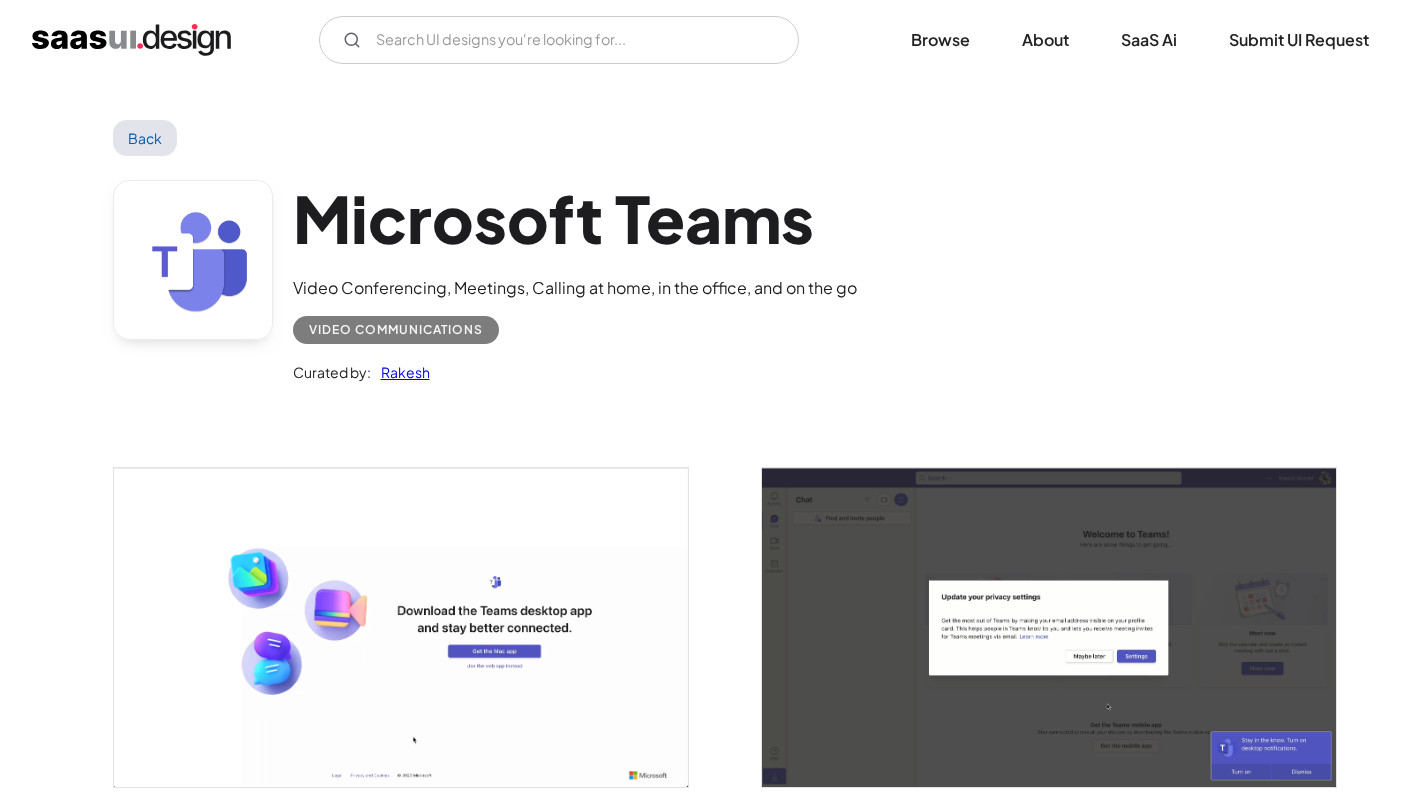 click on "Microsoft Teams Video Conferencing, Meetings, Calling at home, in the office, and on the go Video Communications Curated by:  Rakesh" at bounding box center [713, 286] 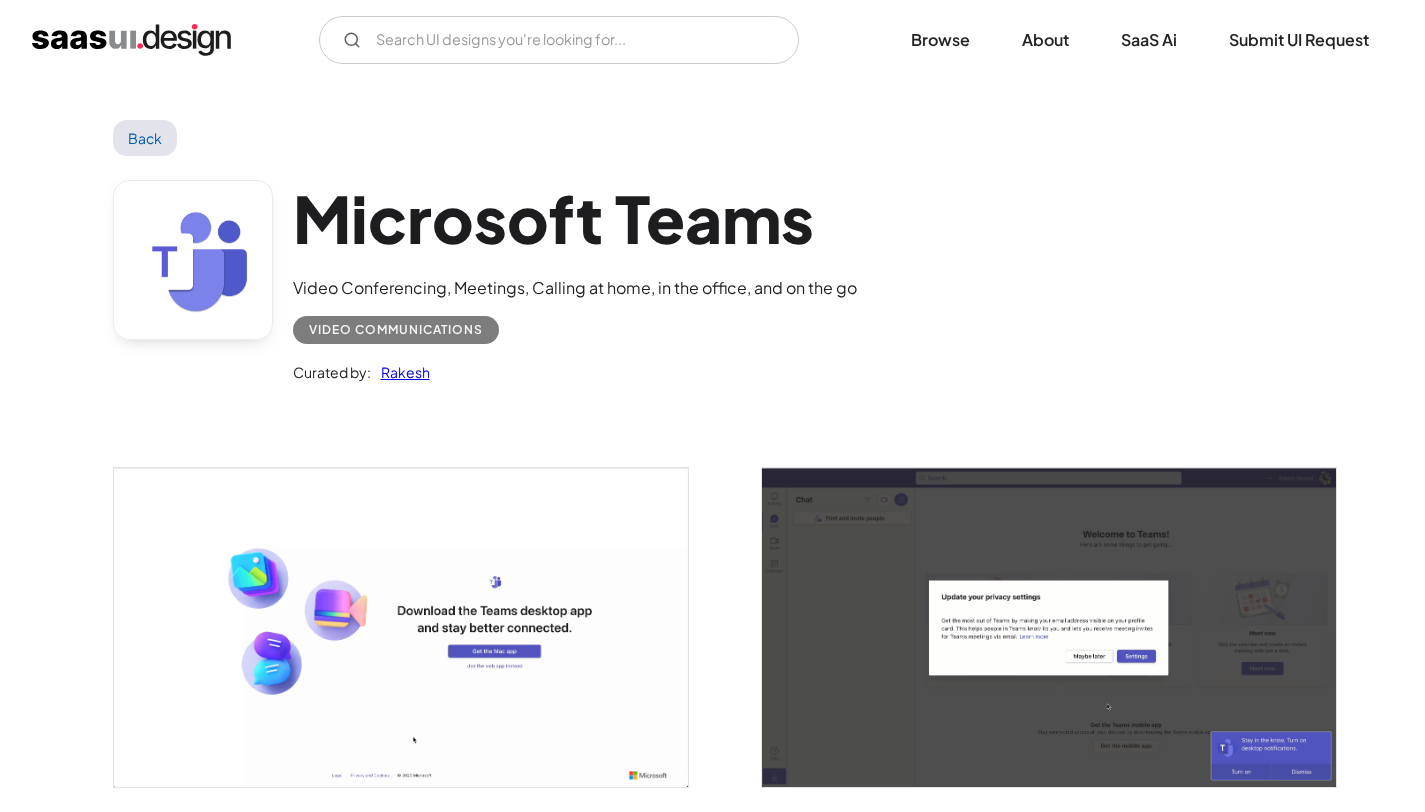 click on "Back Microsoft Teams Video Conferencing, Meetings, Calling at home, in the office, and on the go Video Communications Curated by:  Rakesh
No items found." at bounding box center (712, 2657) 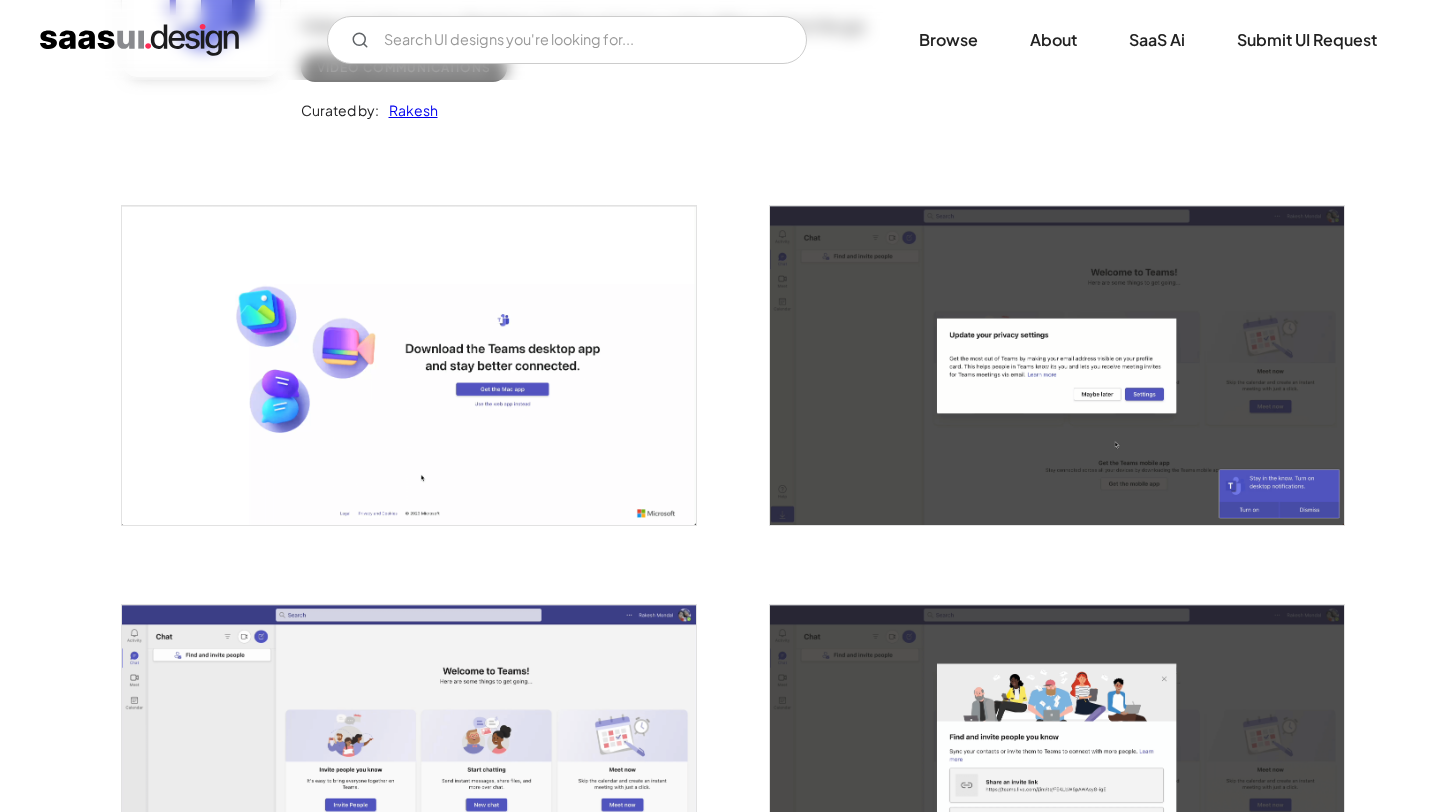 scroll, scrollTop: 264, scrollLeft: 0, axis: vertical 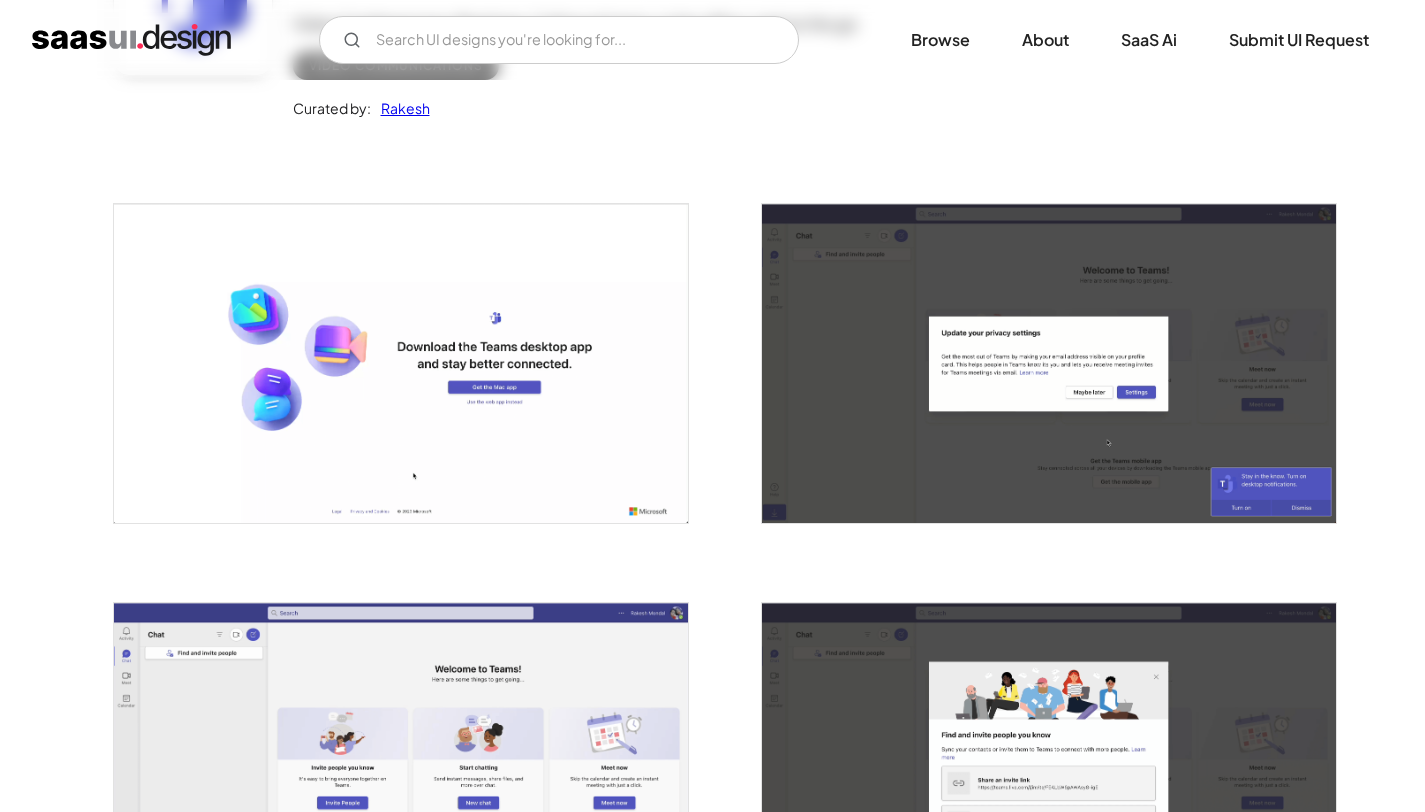 click at bounding box center (401, 363) 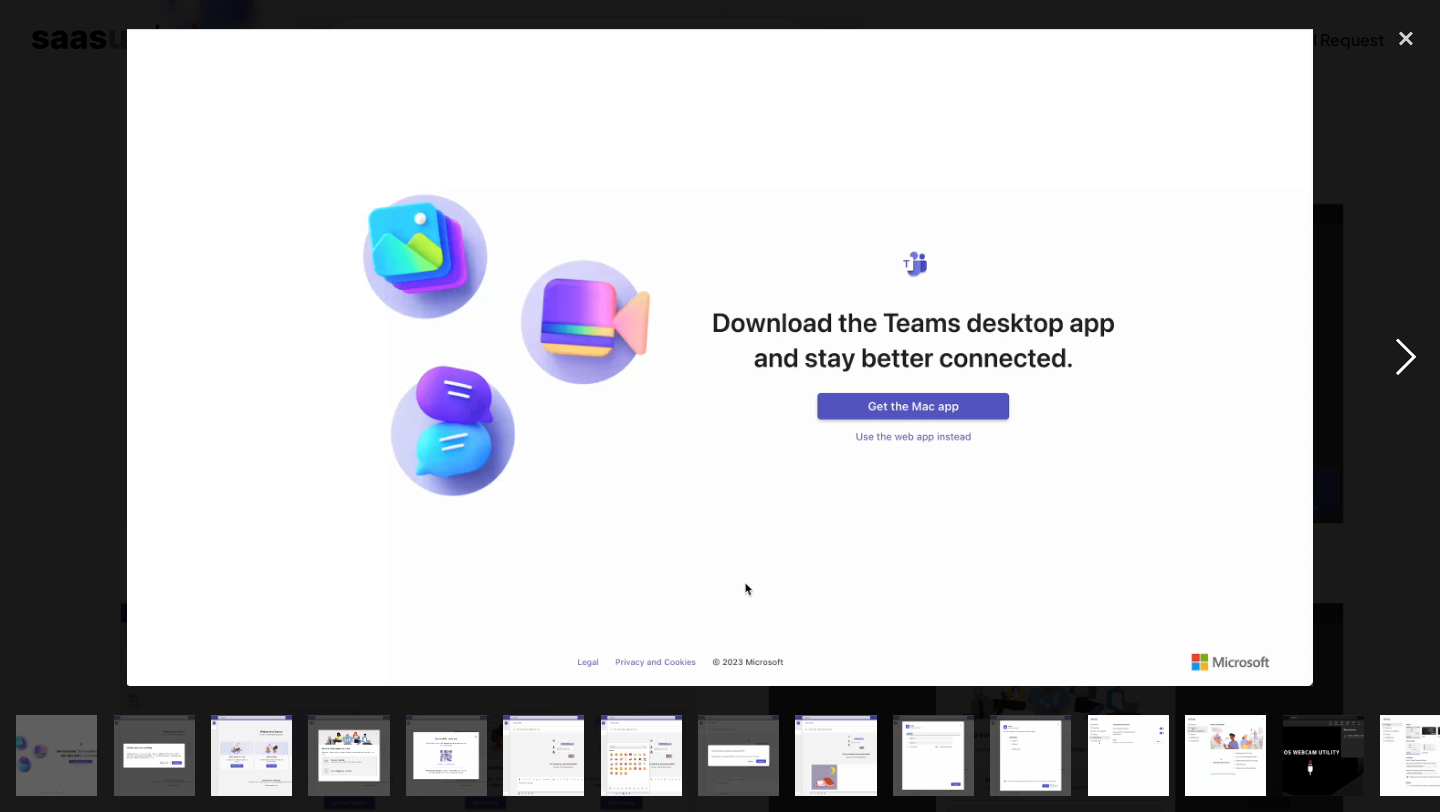 click at bounding box center [1406, 357] 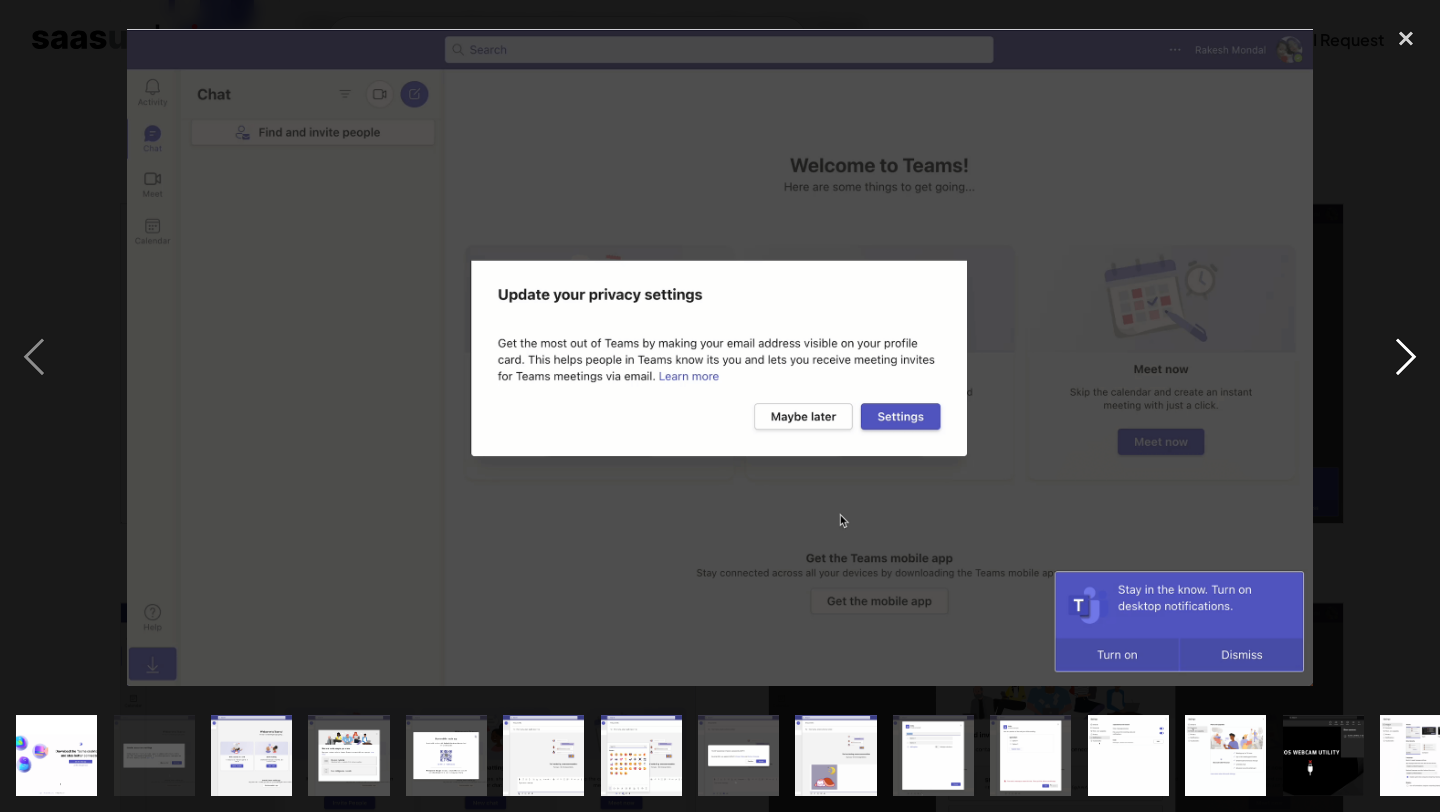 click at bounding box center [1406, 357] 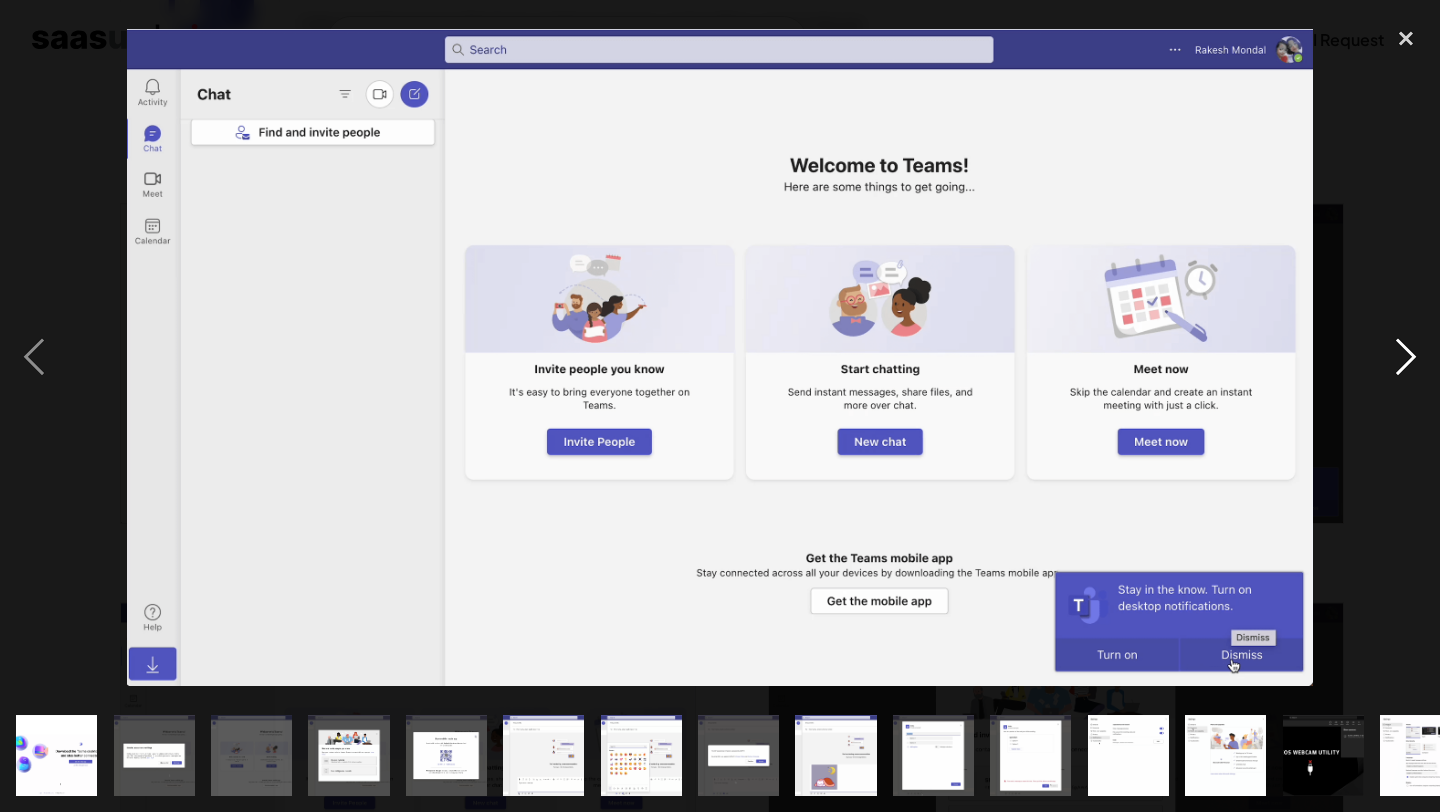 click at bounding box center (1406, 357) 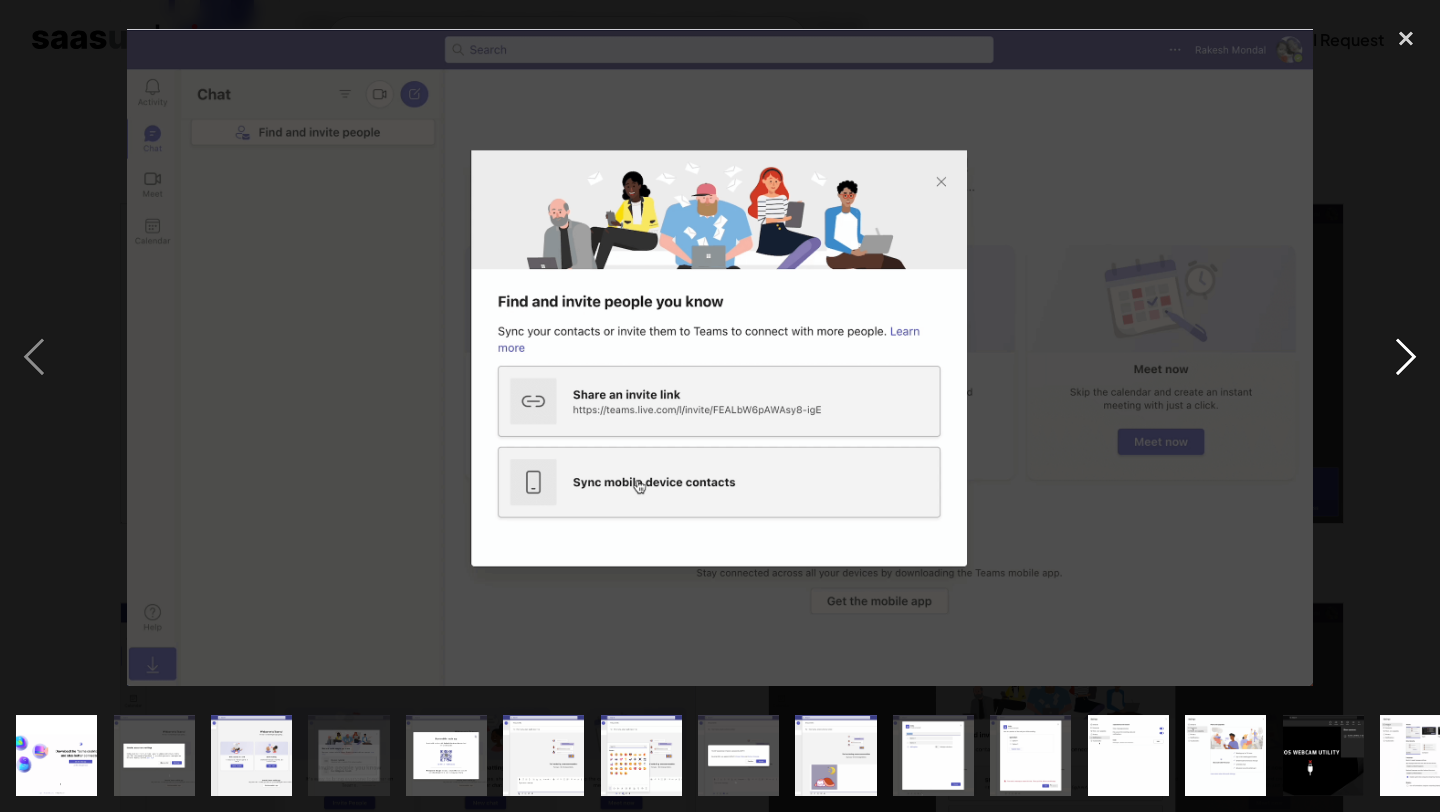 click at bounding box center (1406, 357) 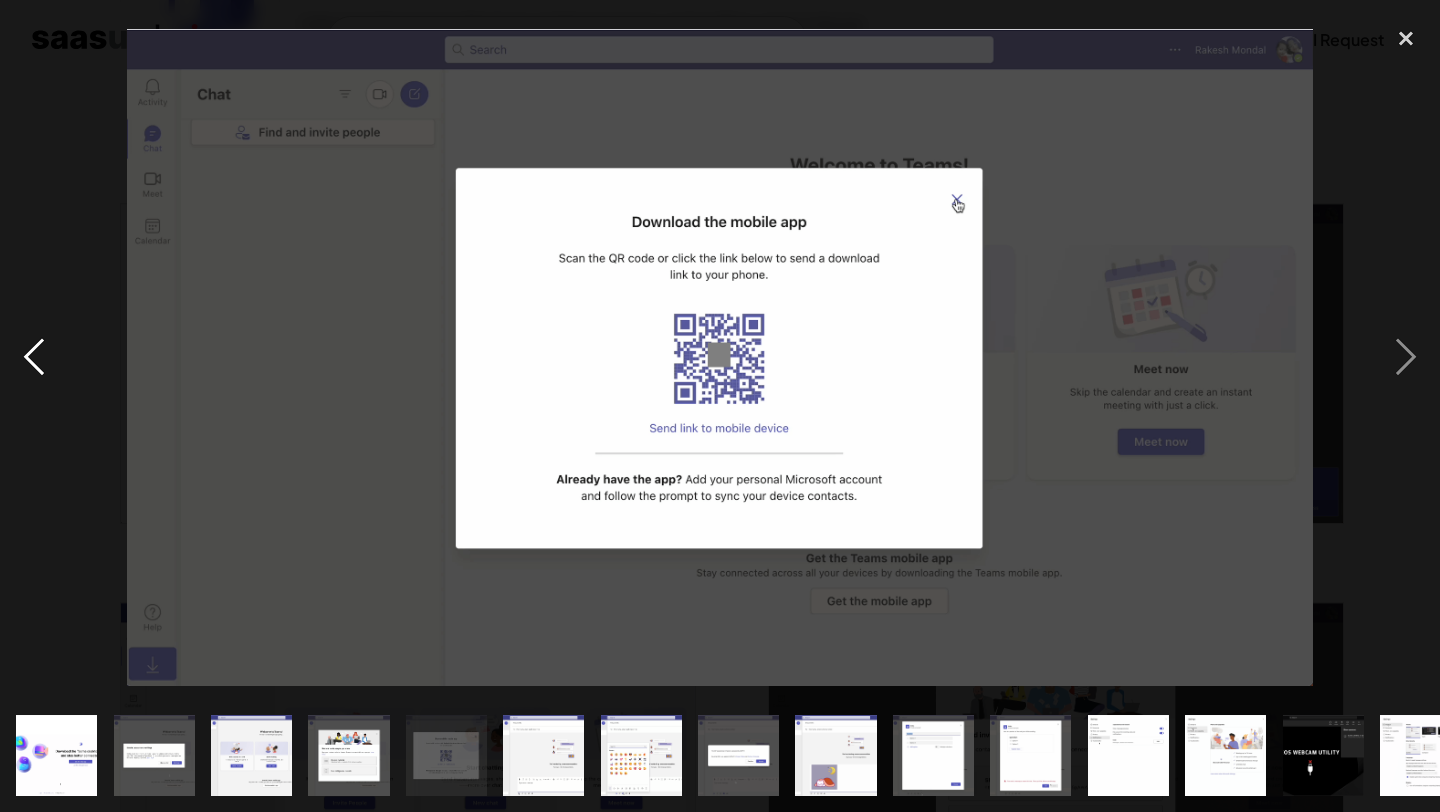 click at bounding box center (34, 357) 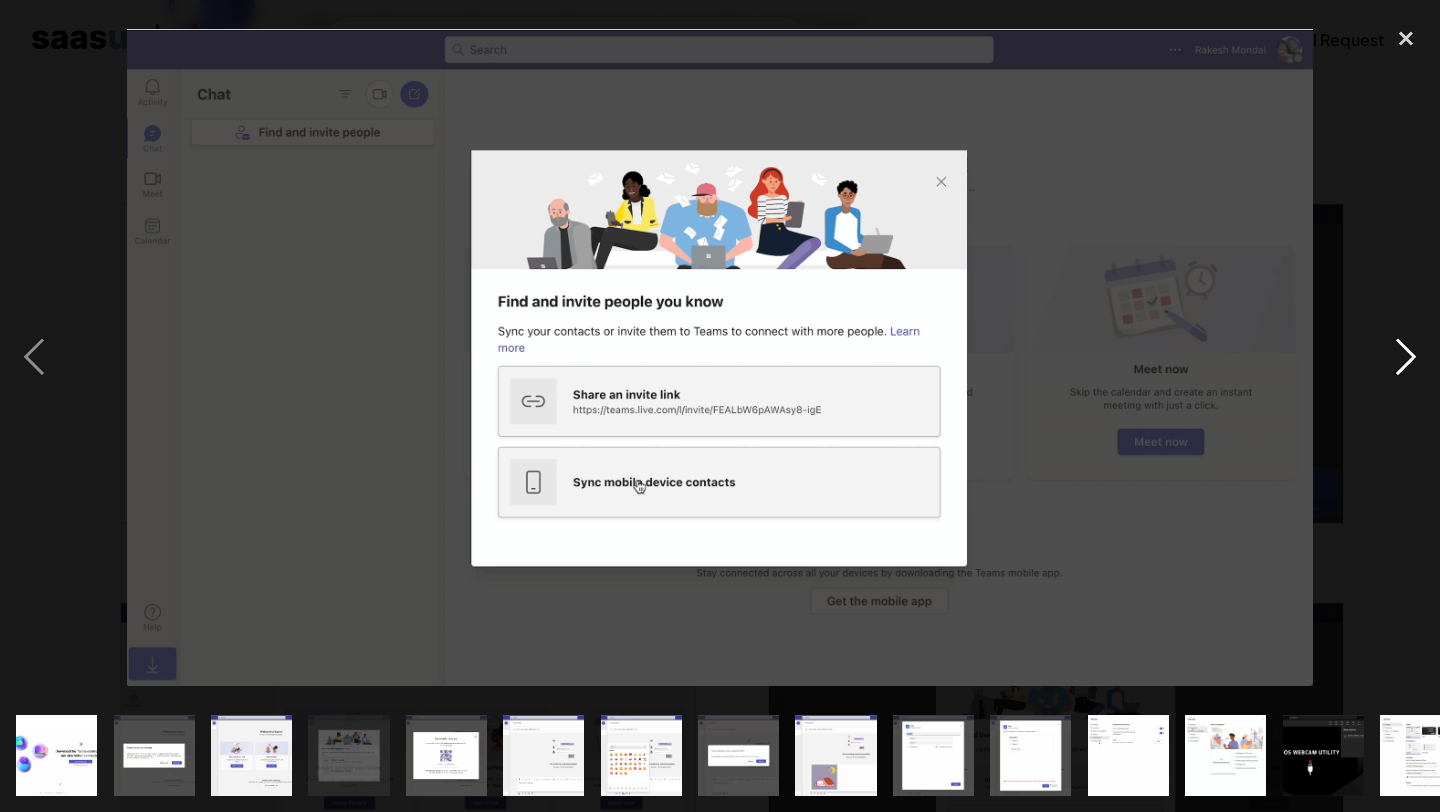 click at bounding box center (1406, 357) 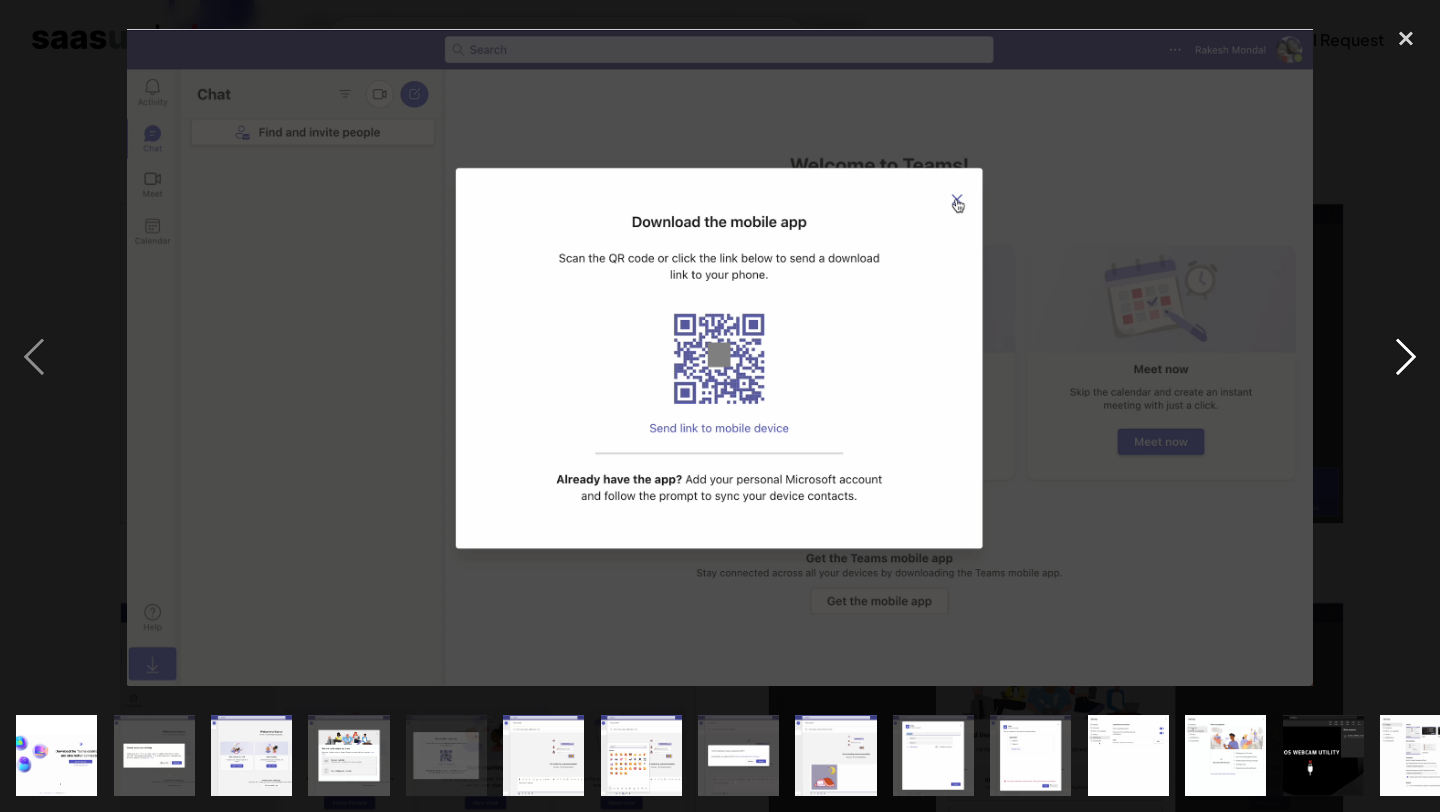 click at bounding box center (1406, 357) 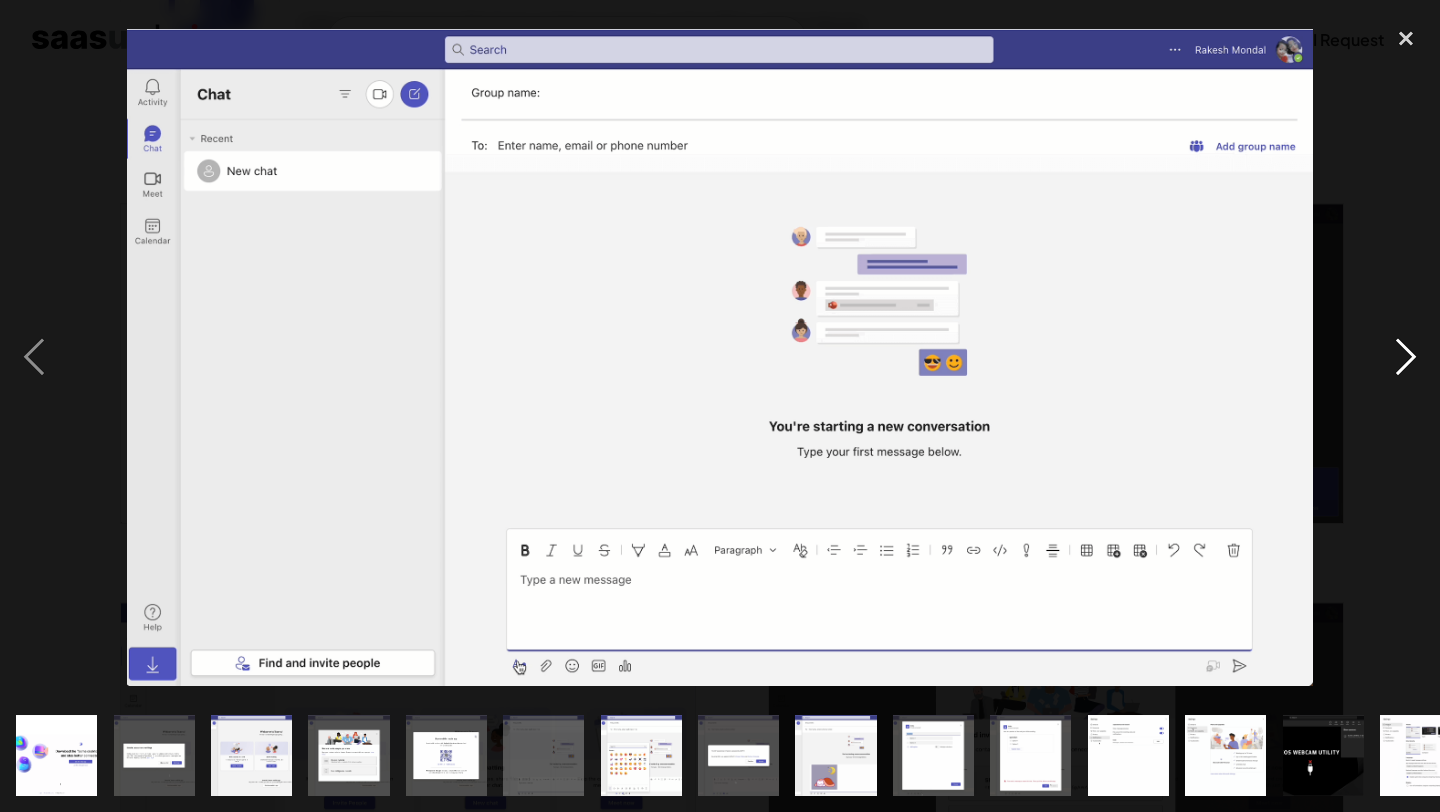 click at bounding box center [1406, 357] 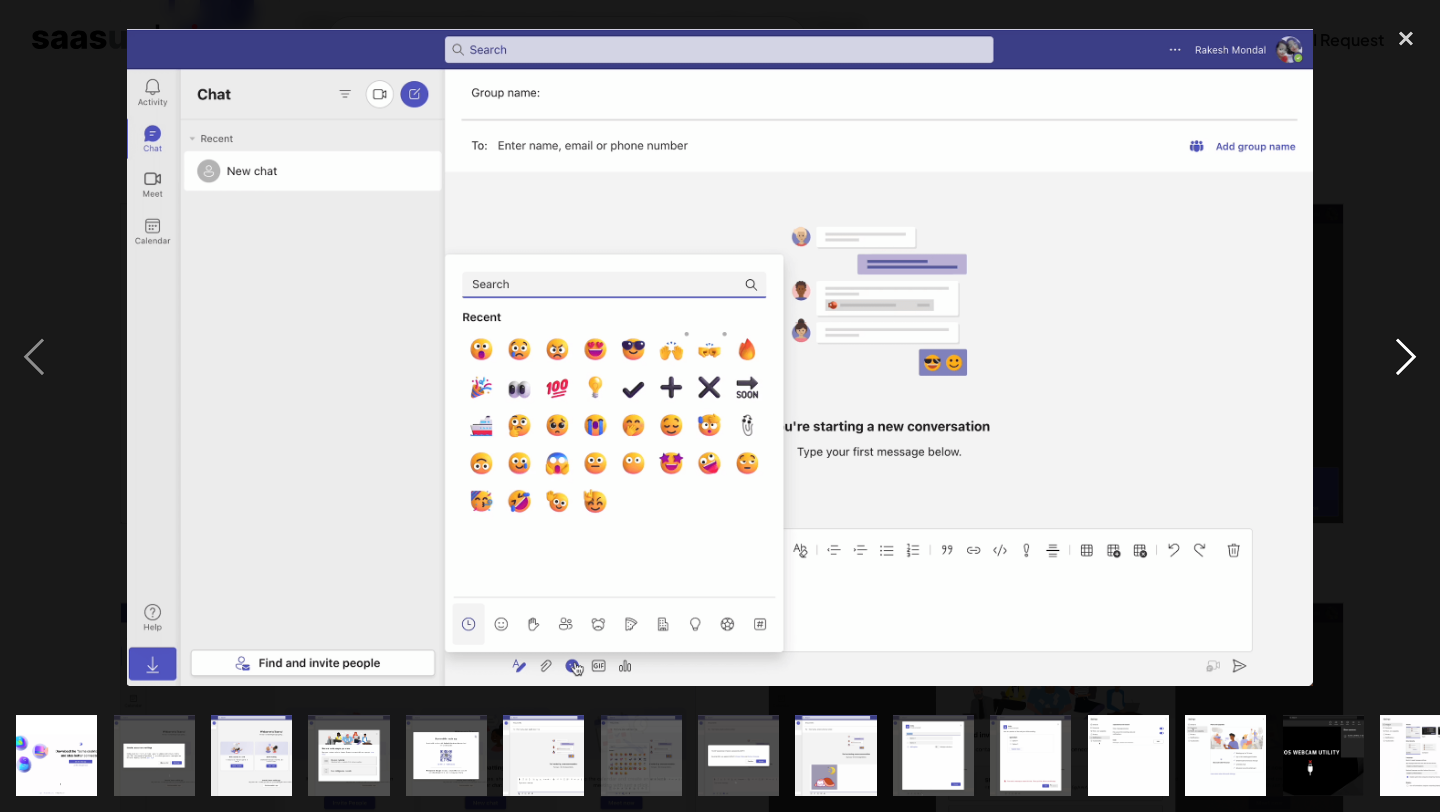 click at bounding box center [1406, 357] 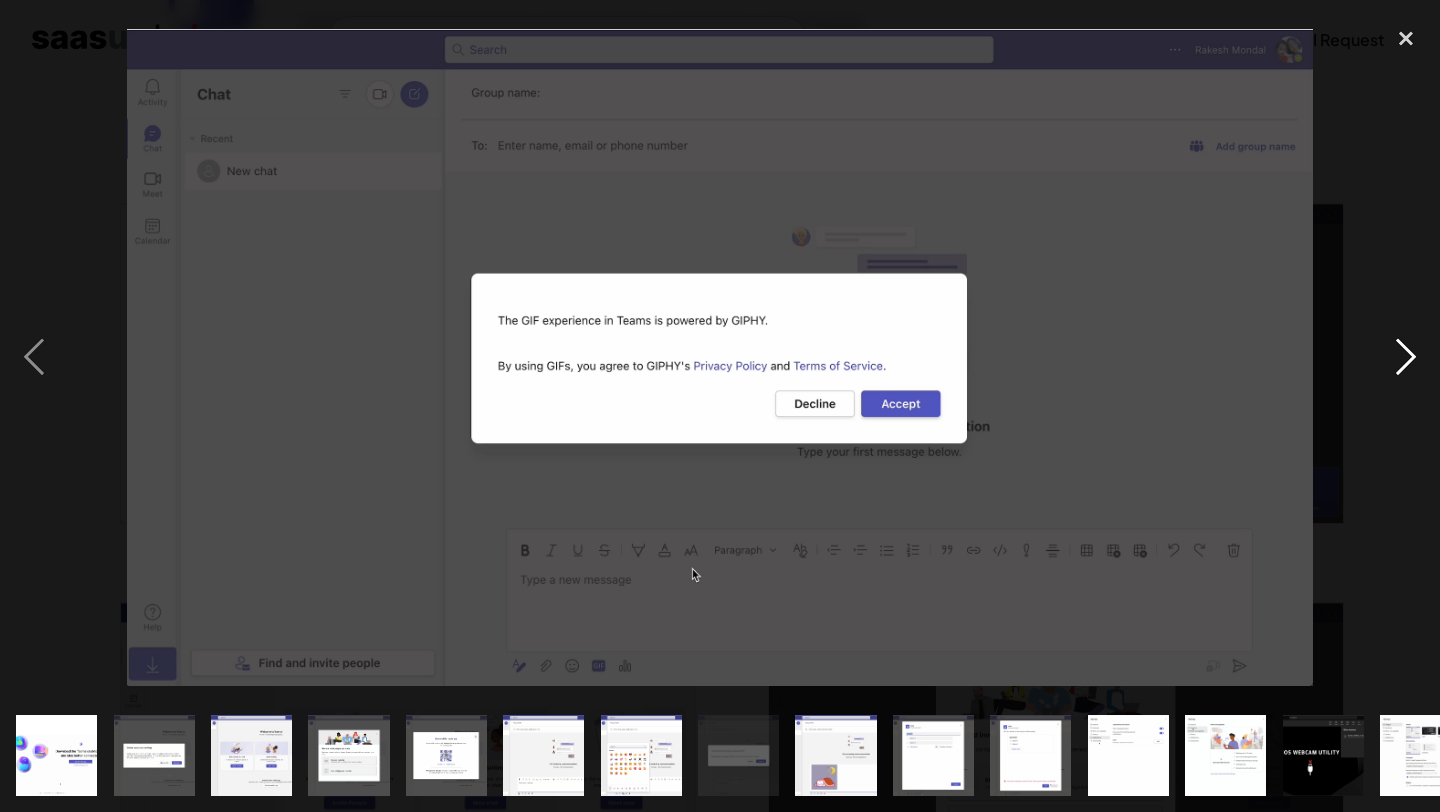 click at bounding box center [1406, 357] 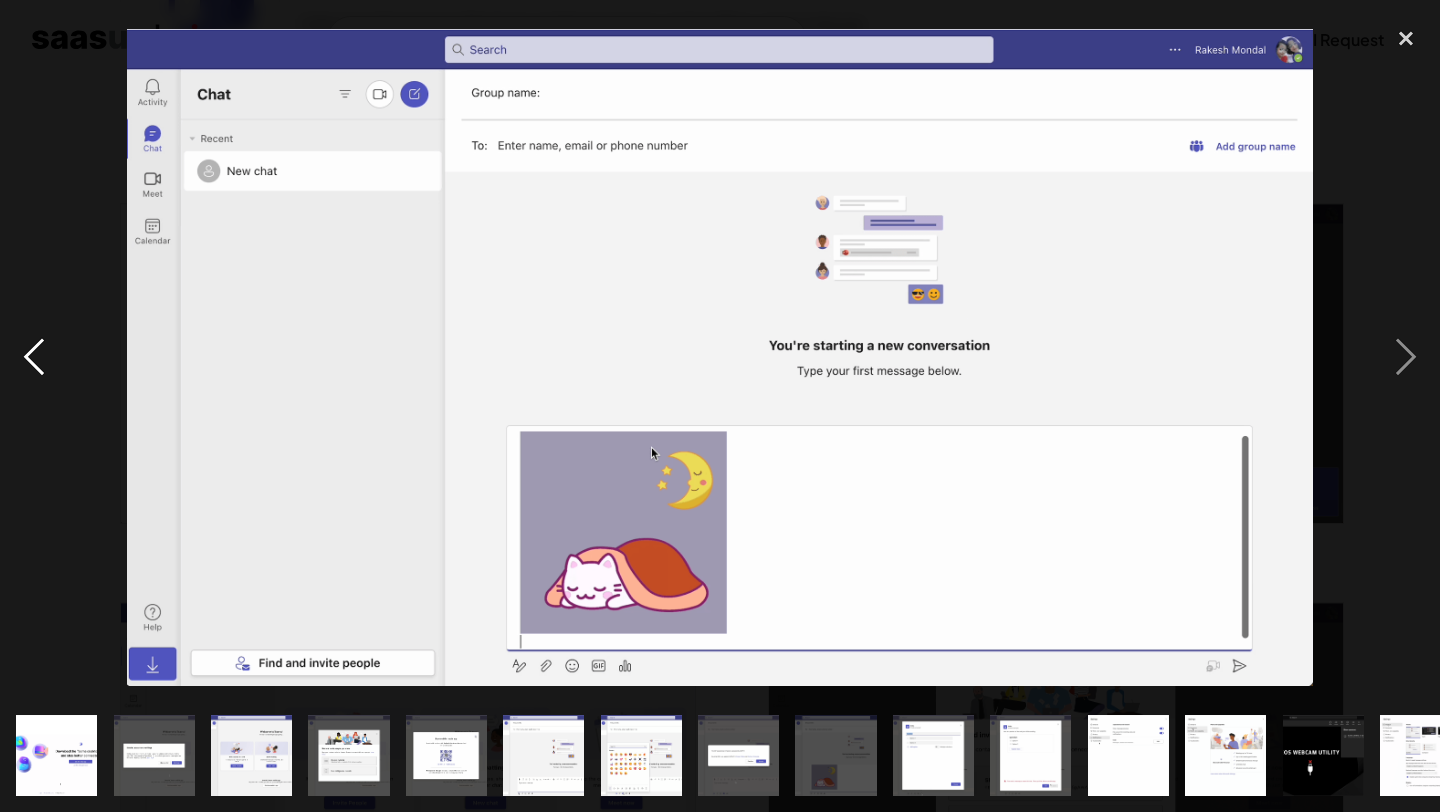 click at bounding box center [34, 357] 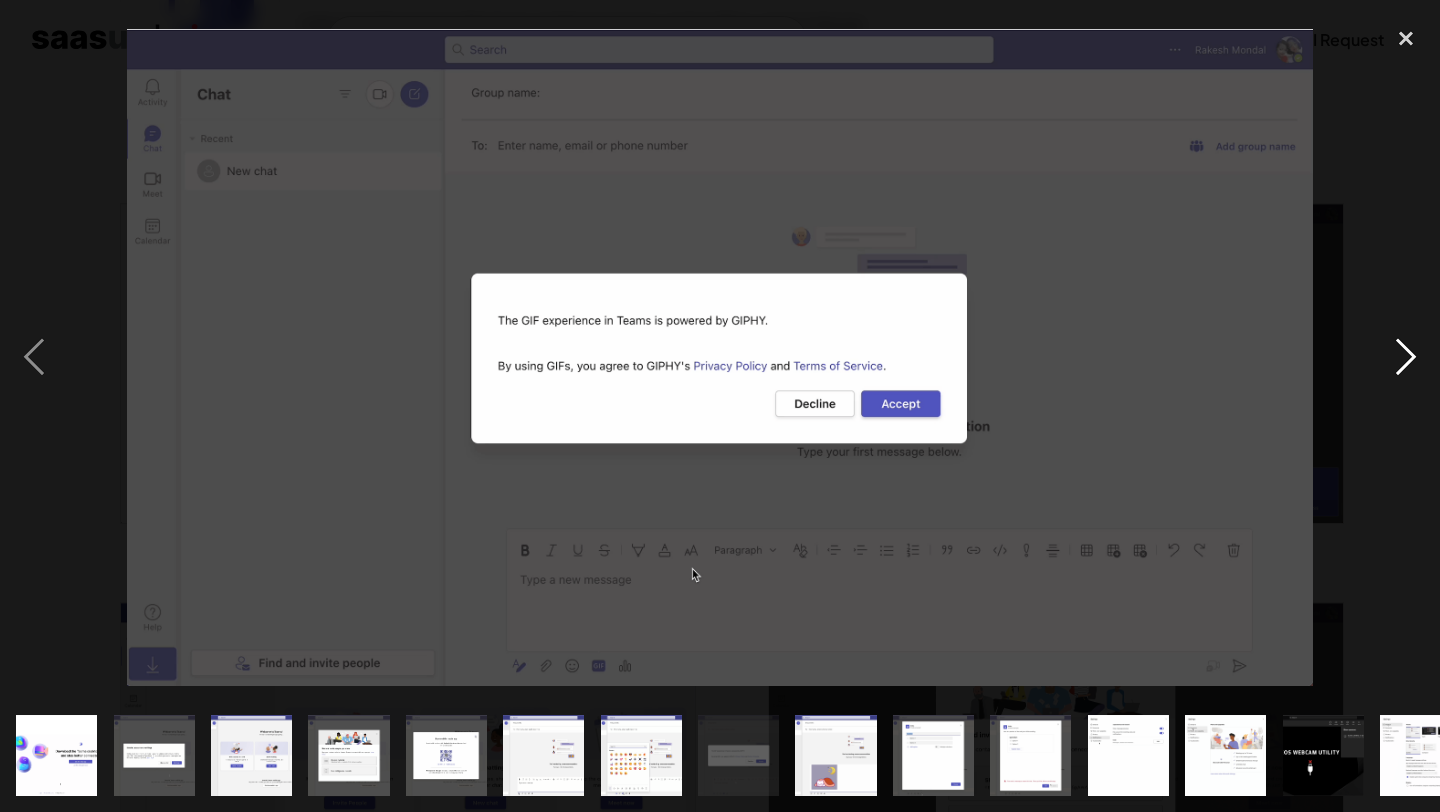 click at bounding box center [1406, 357] 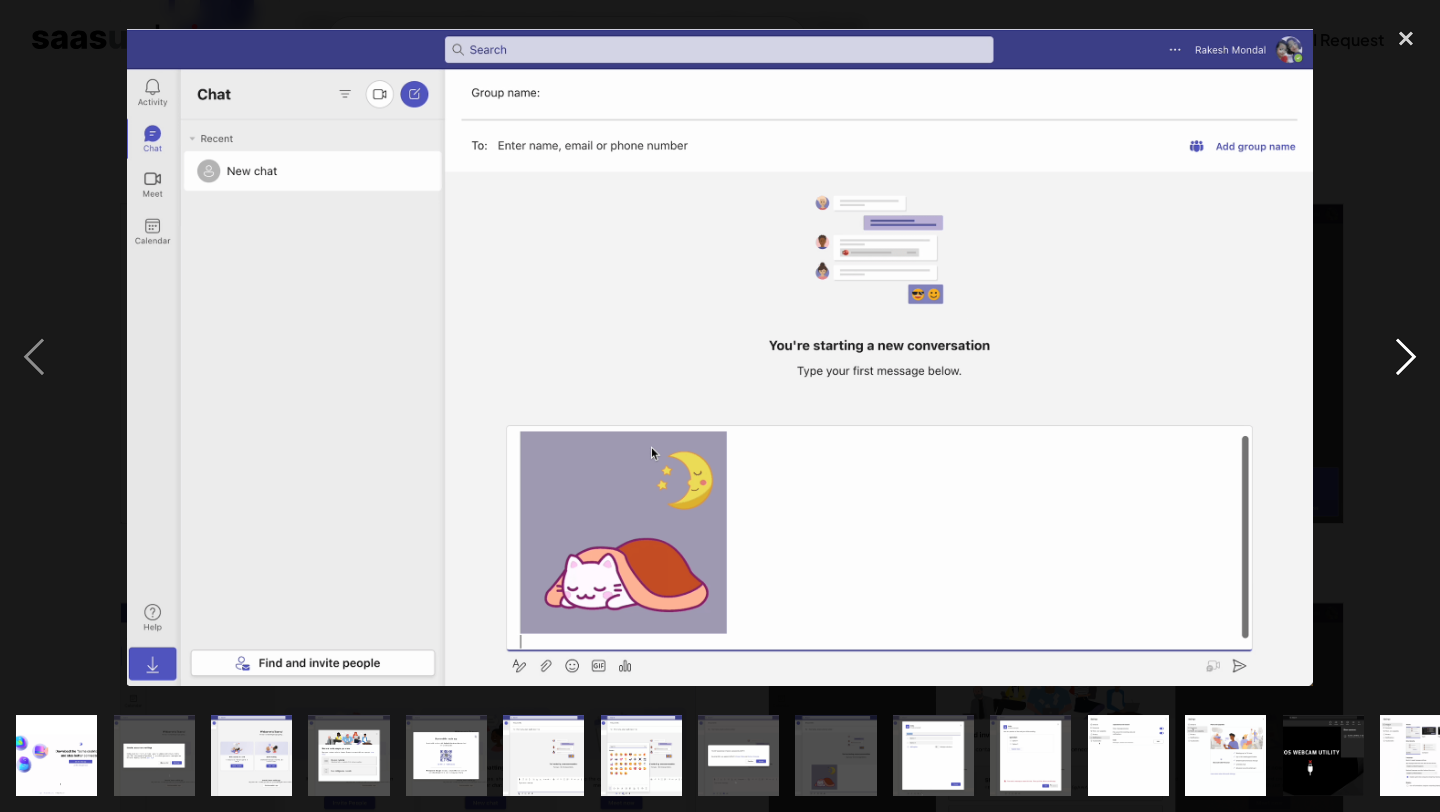 click at bounding box center (1406, 357) 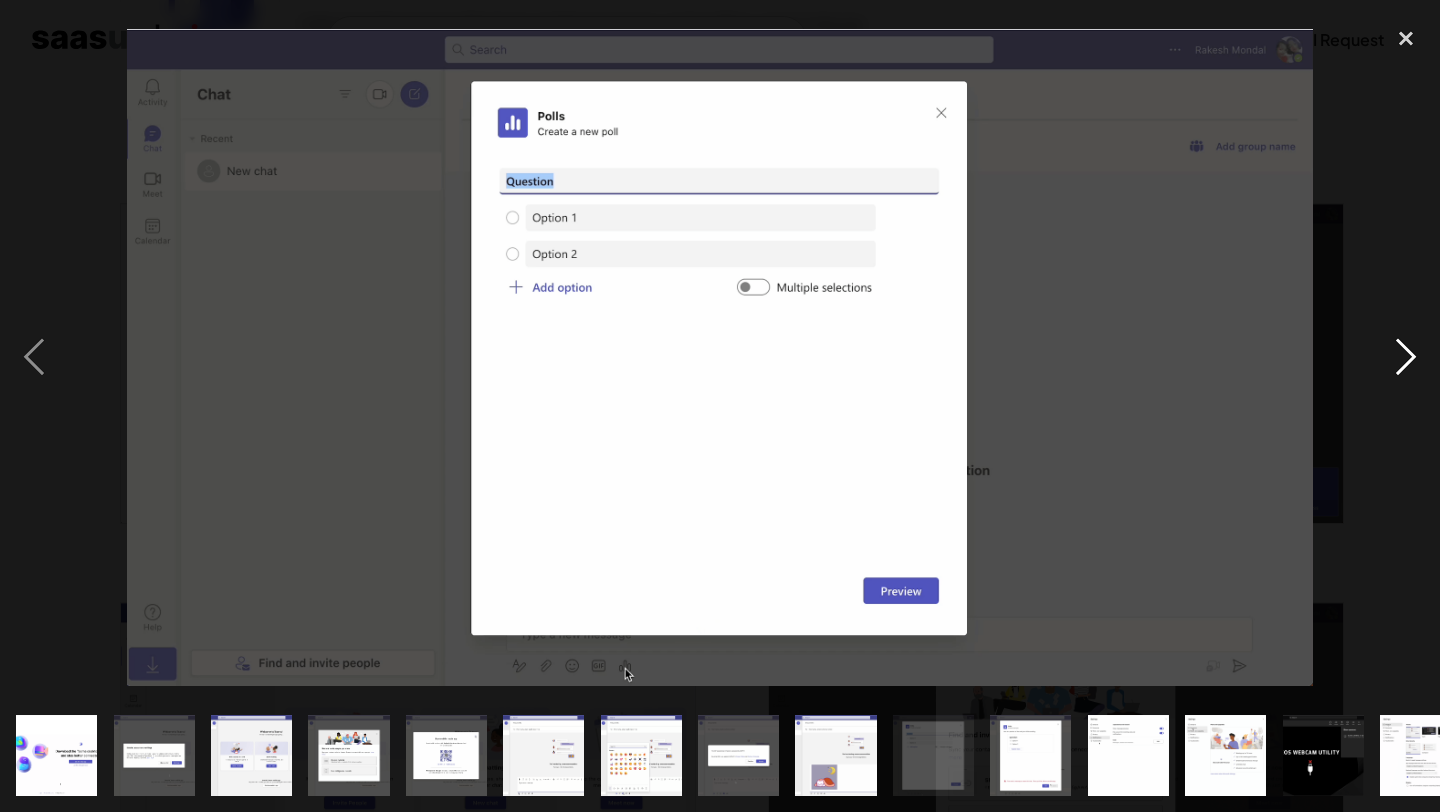 click at bounding box center [1406, 357] 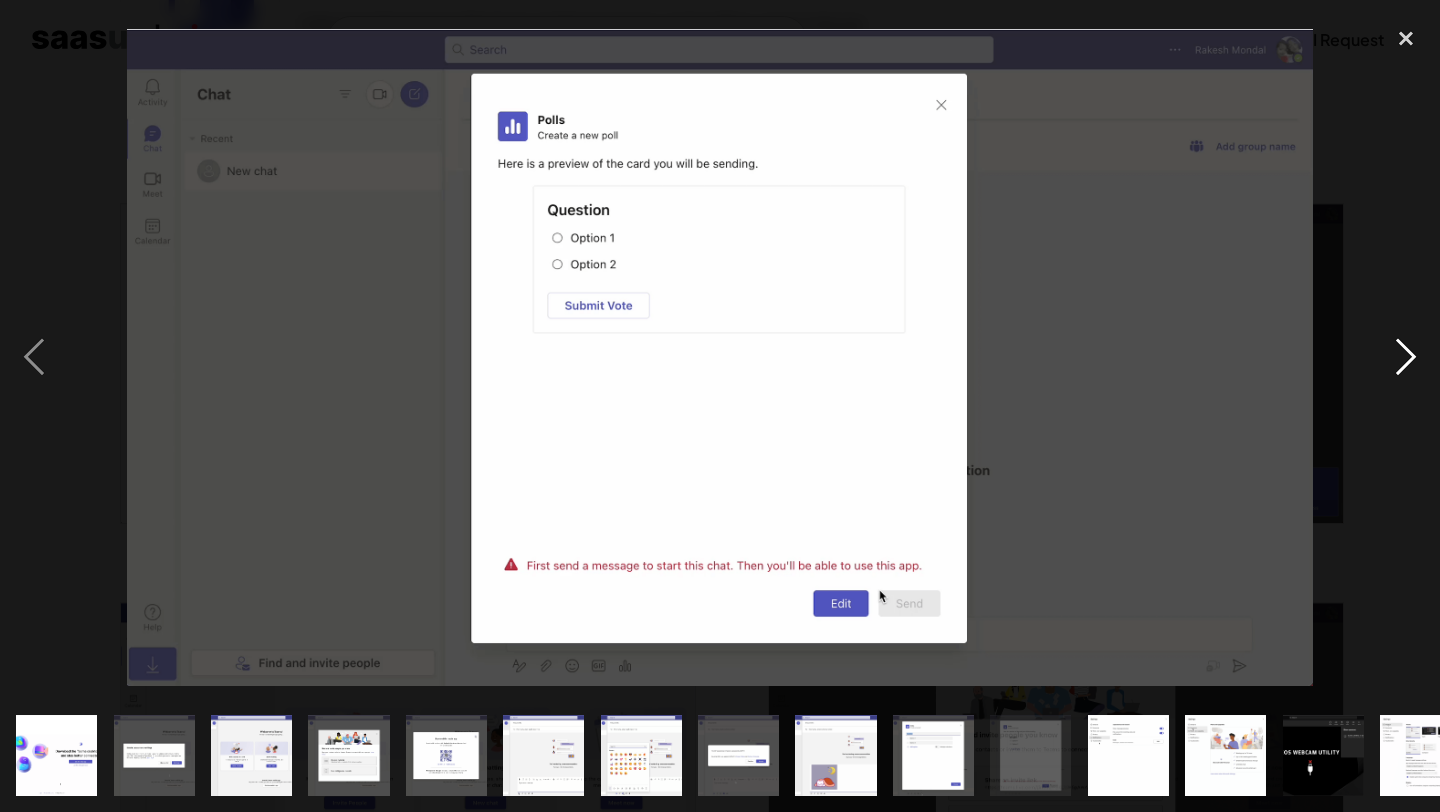 click at bounding box center [1406, 357] 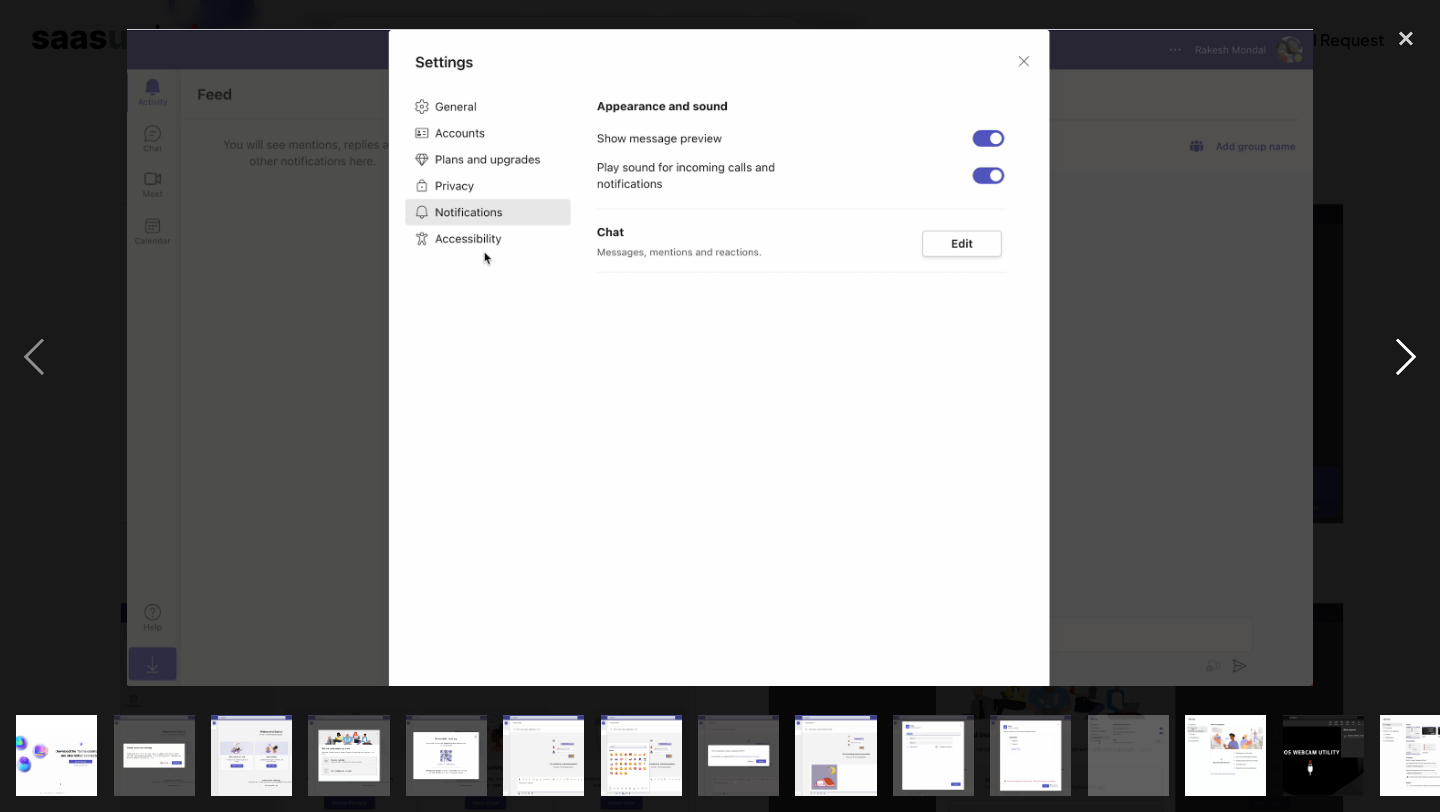 click at bounding box center (1406, 357) 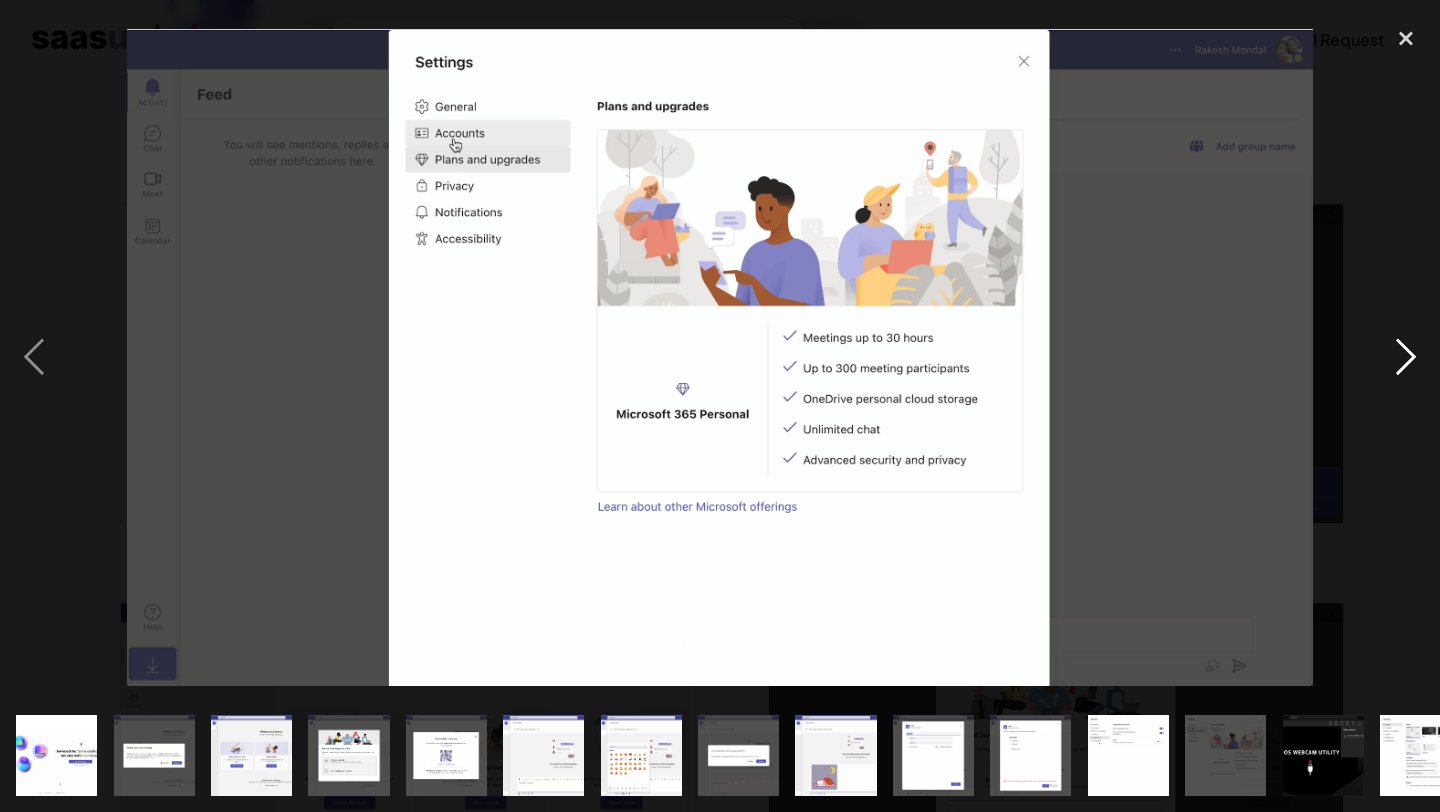 click at bounding box center [1406, 357] 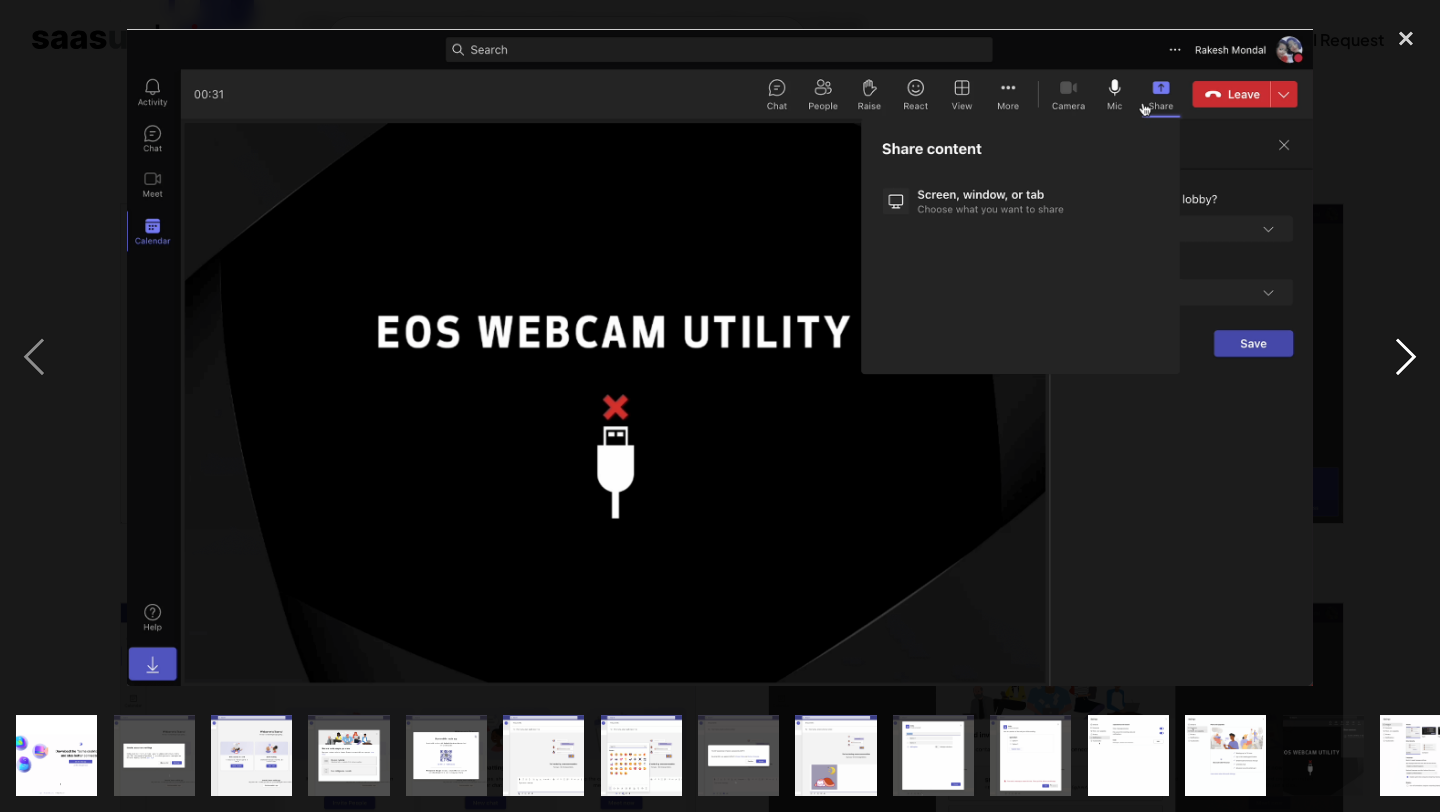 click at bounding box center (1406, 357) 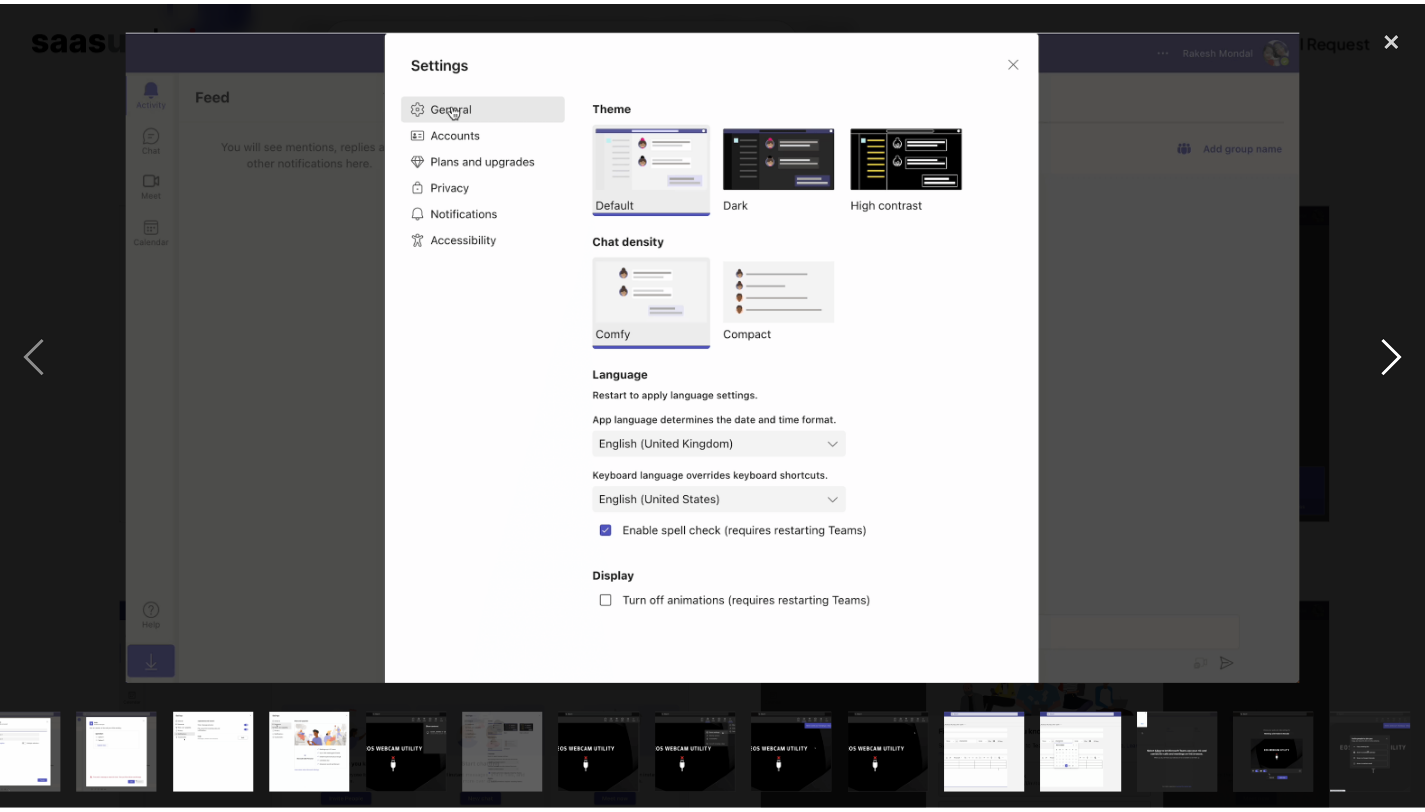 scroll, scrollTop: 0, scrollLeft: 914, axis: horizontal 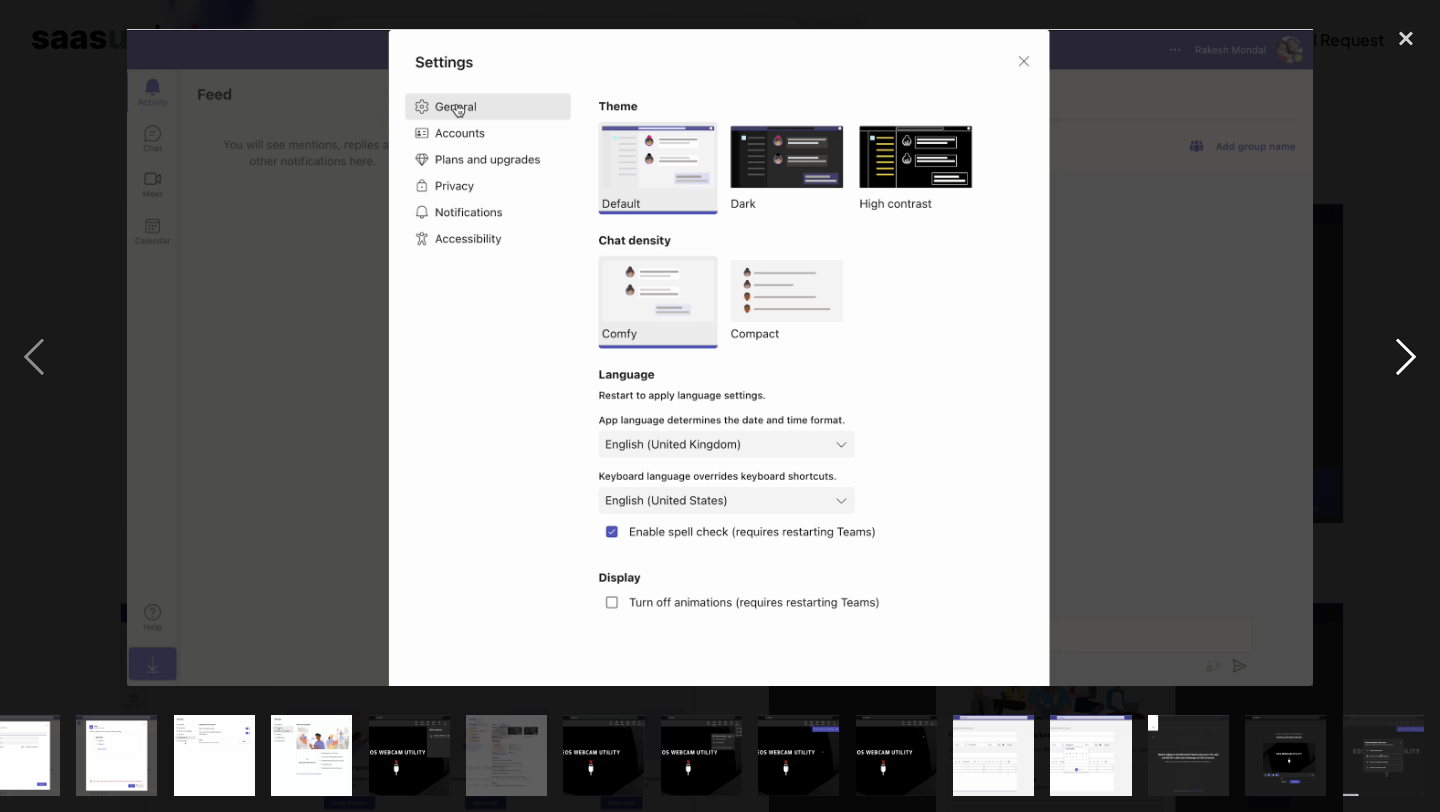 click at bounding box center (1406, 357) 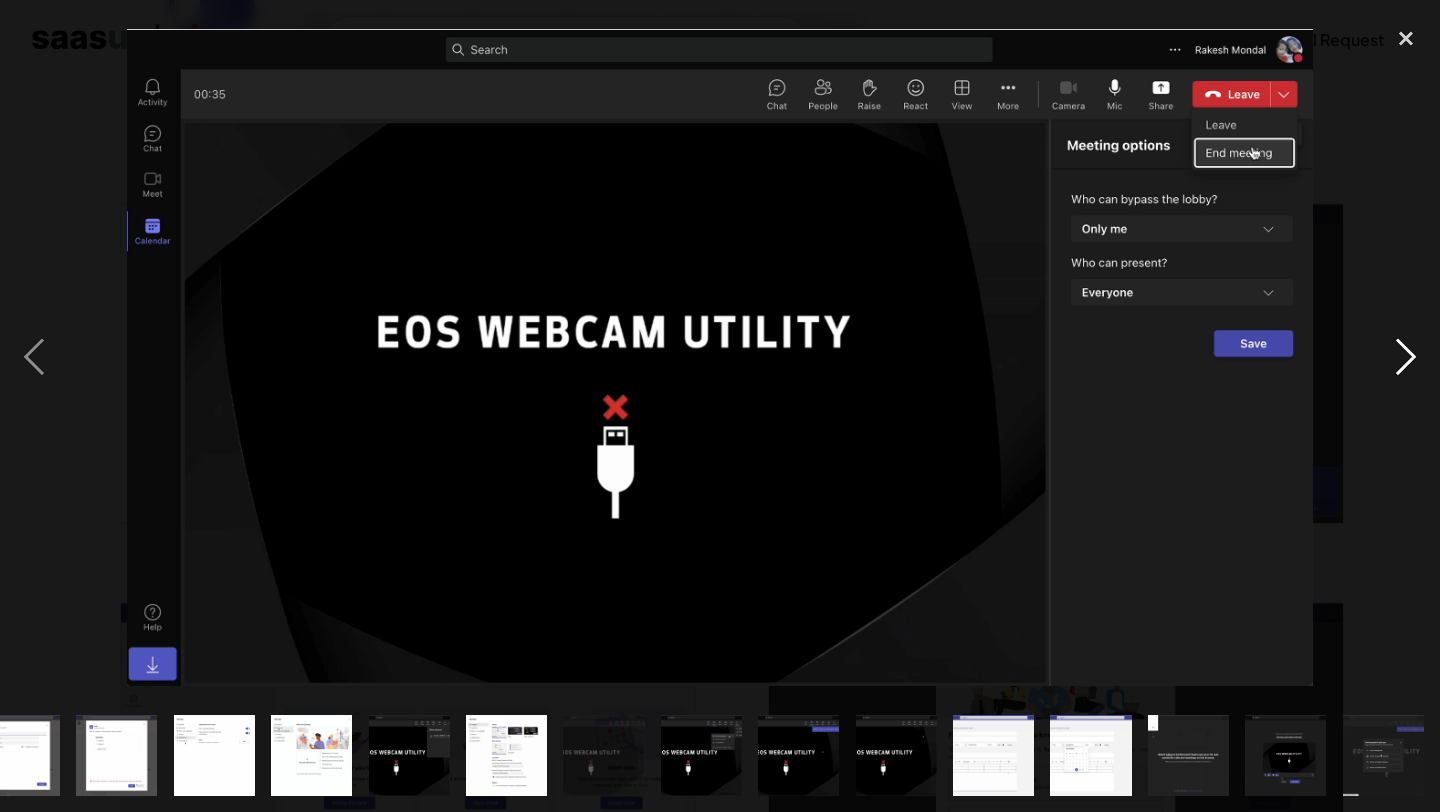 click at bounding box center [1406, 357] 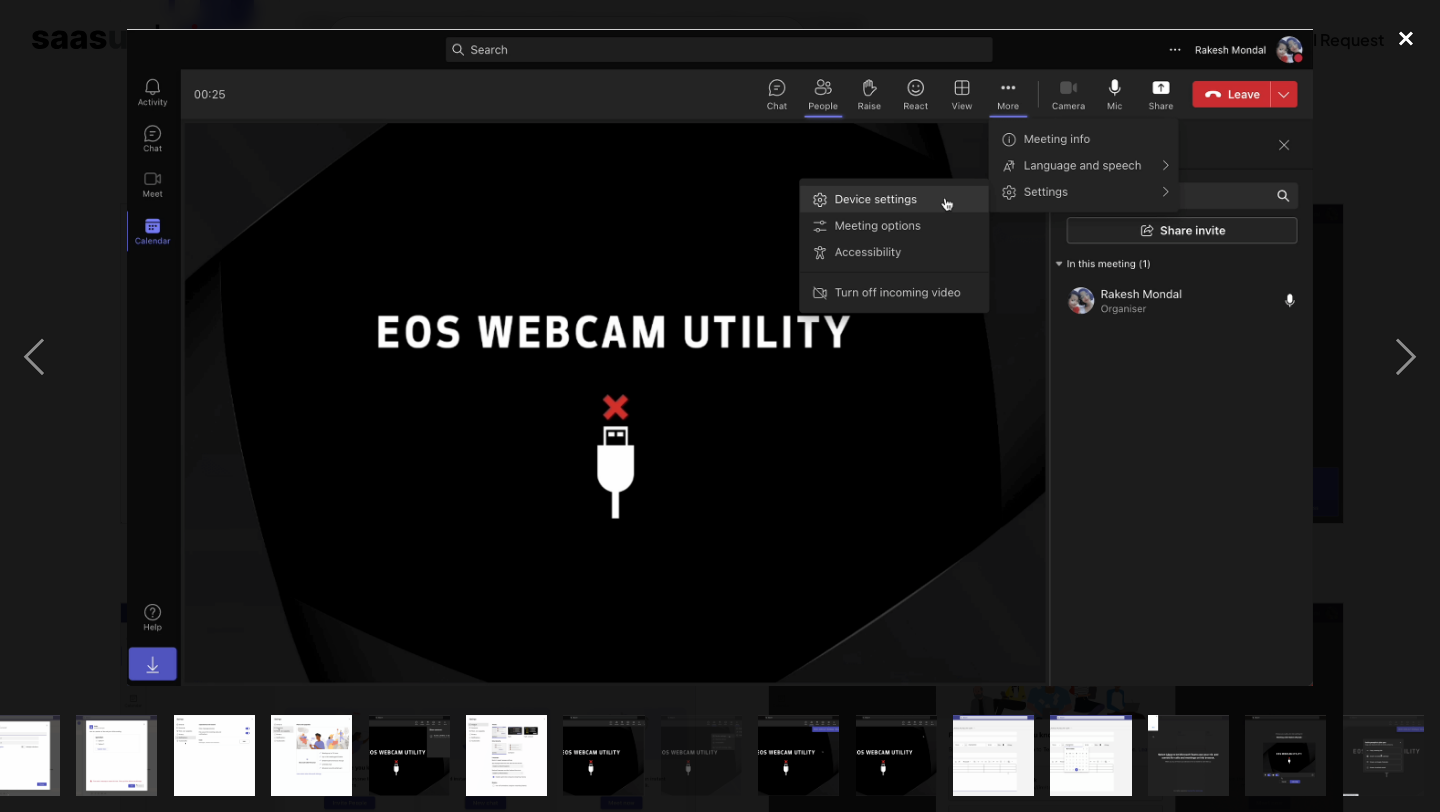 click at bounding box center [1406, 38] 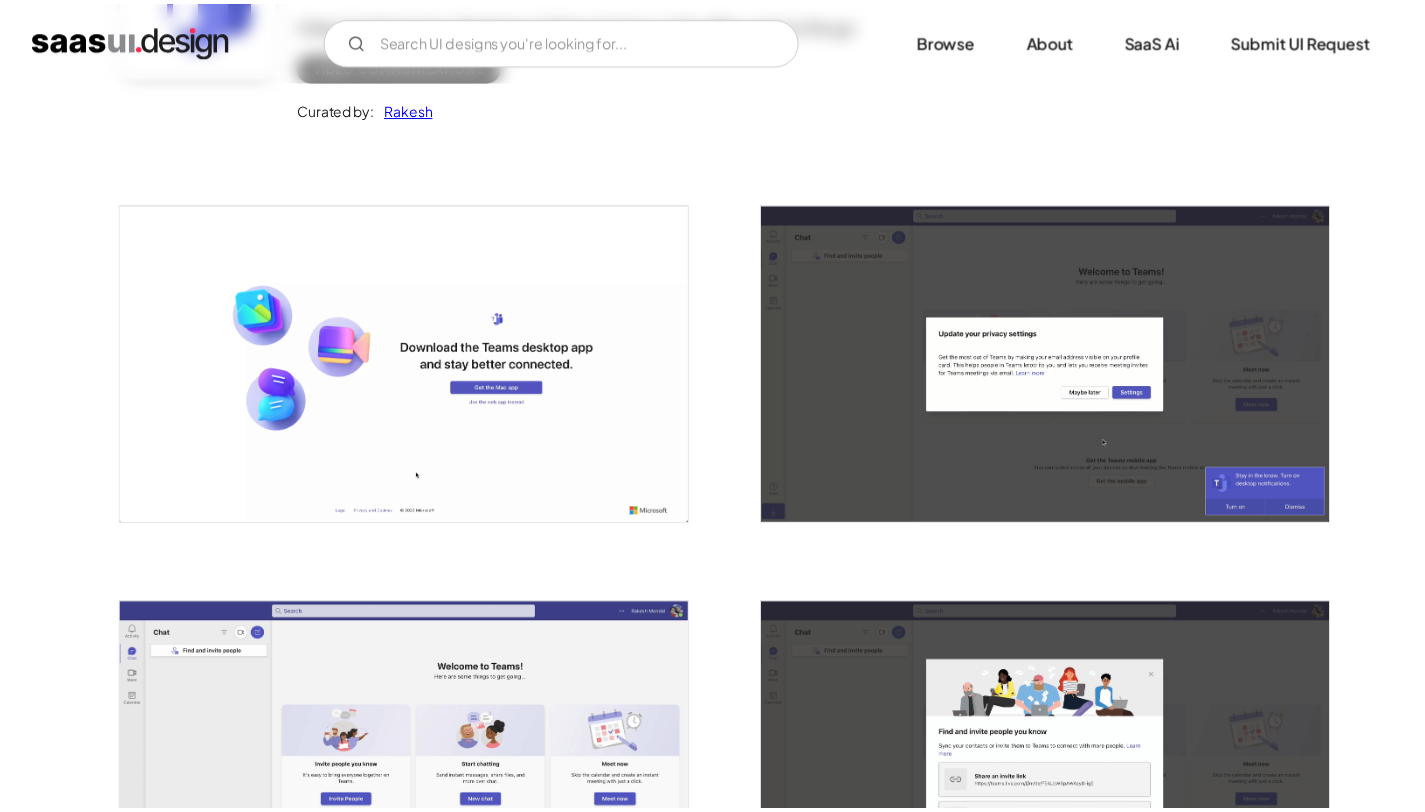 scroll, scrollTop: 0, scrollLeft: 0, axis: both 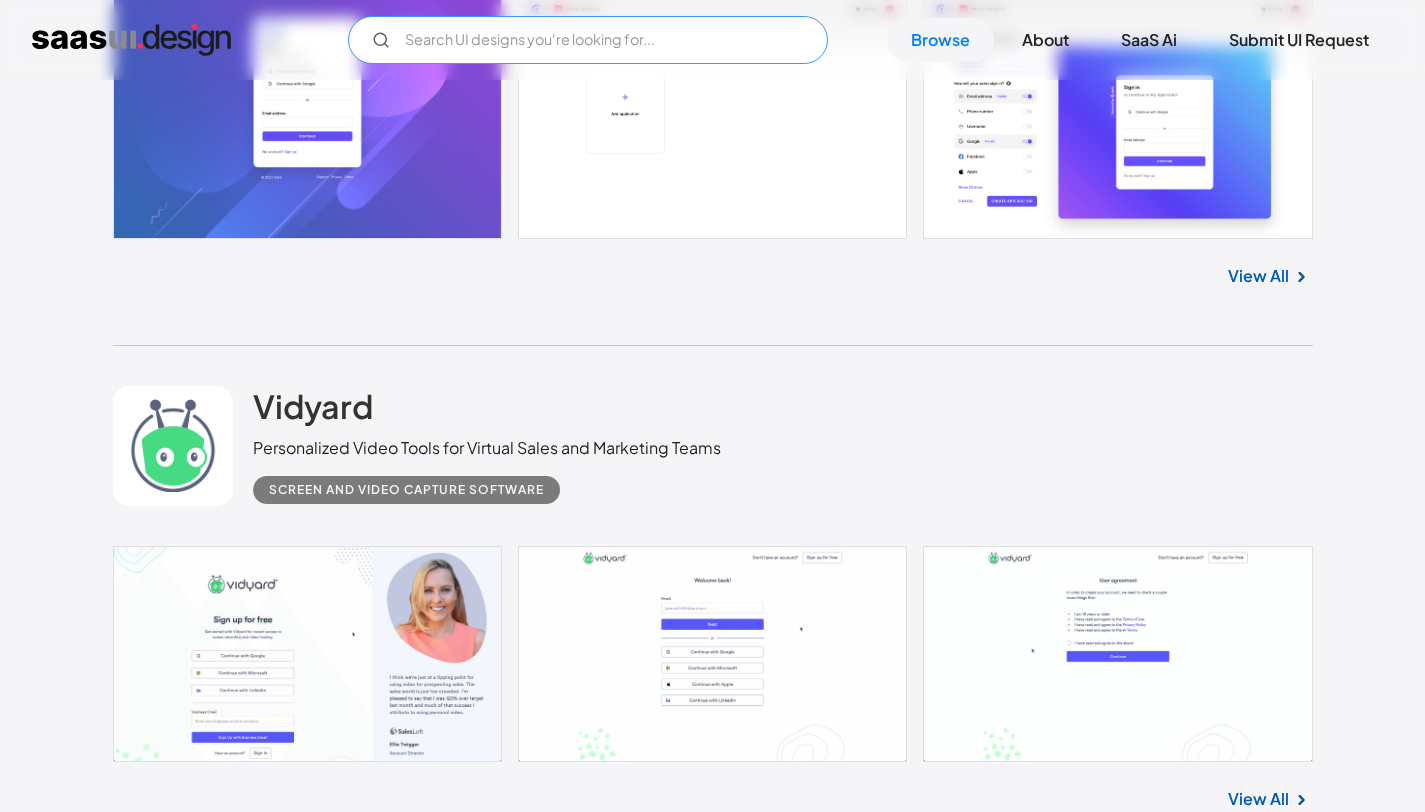click at bounding box center (588, 40) 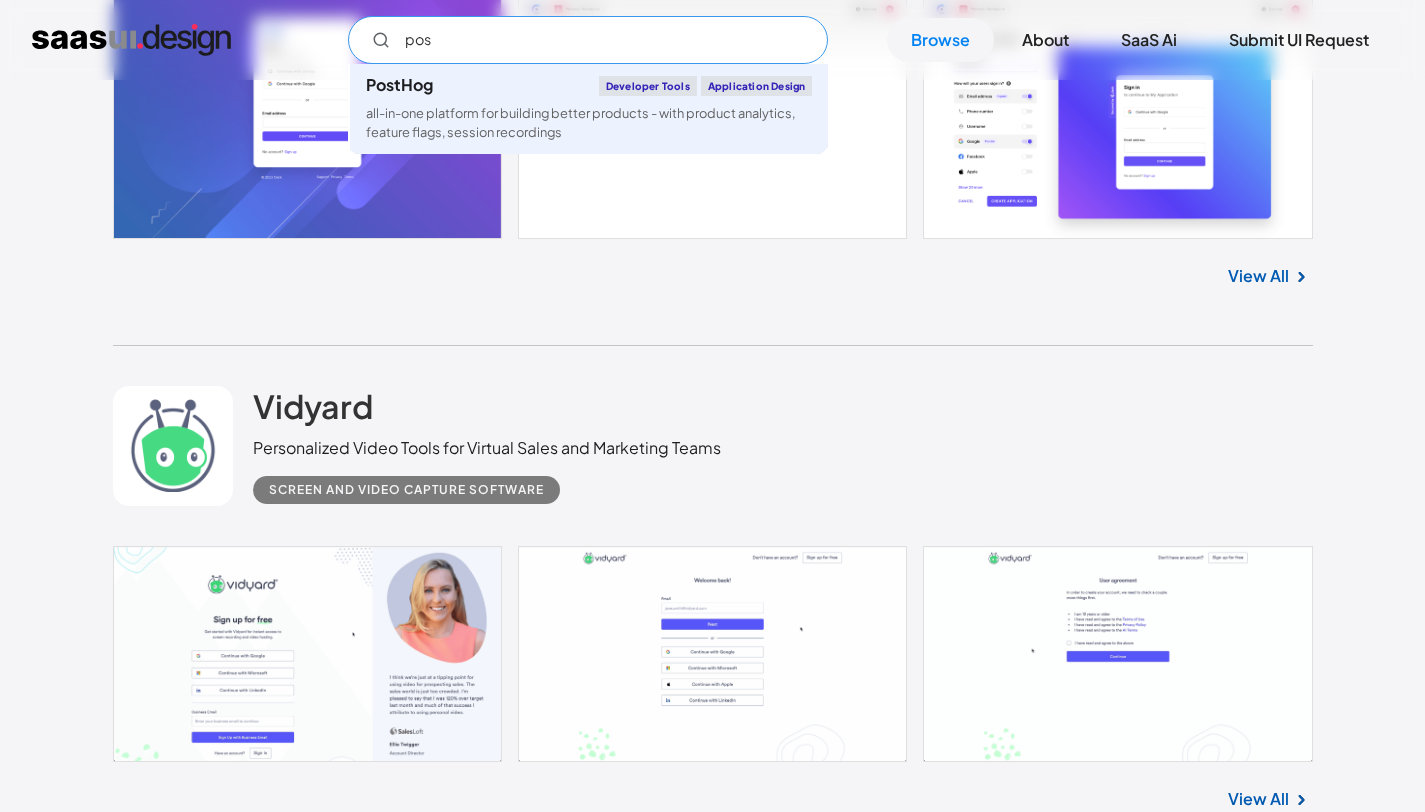 type on "pos" 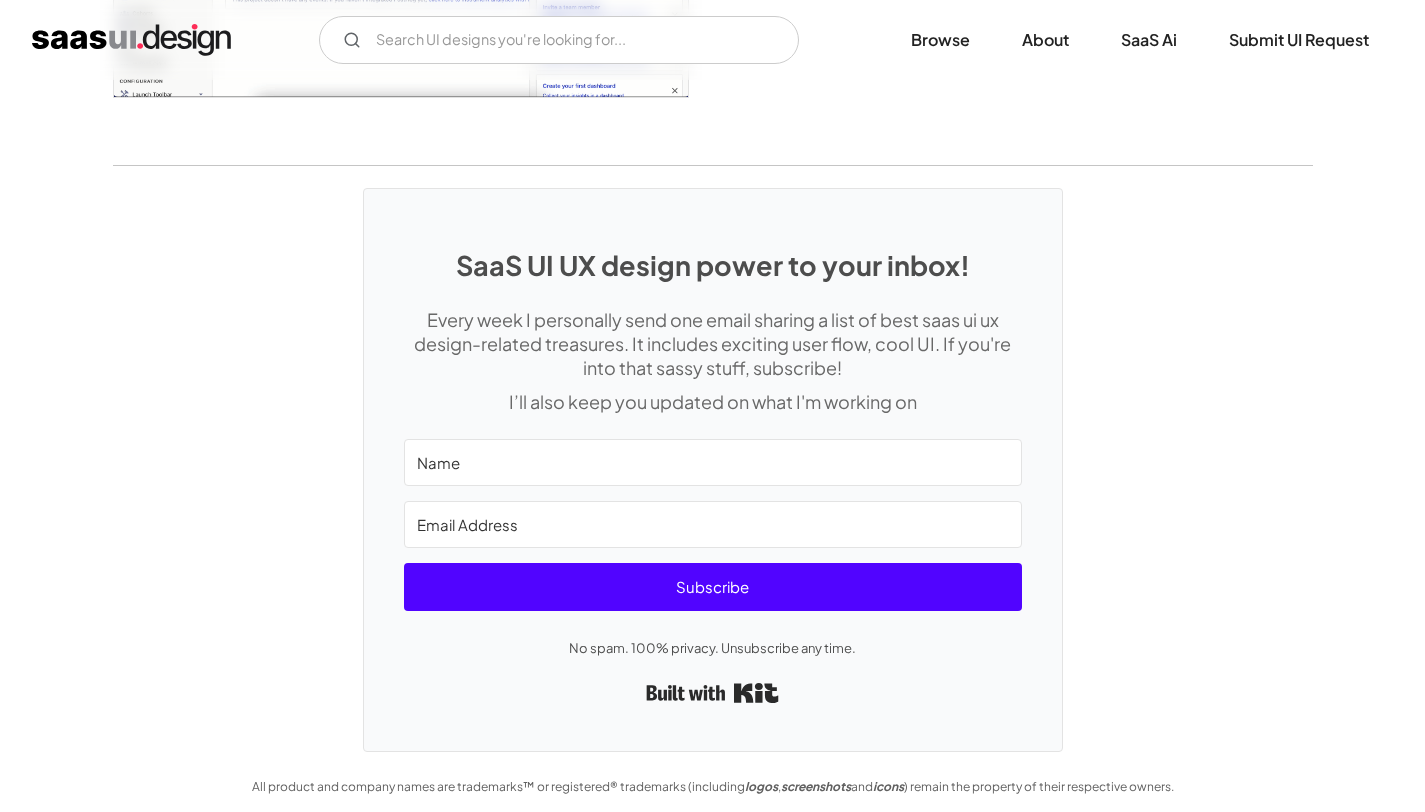 scroll, scrollTop: 5255, scrollLeft: 0, axis: vertical 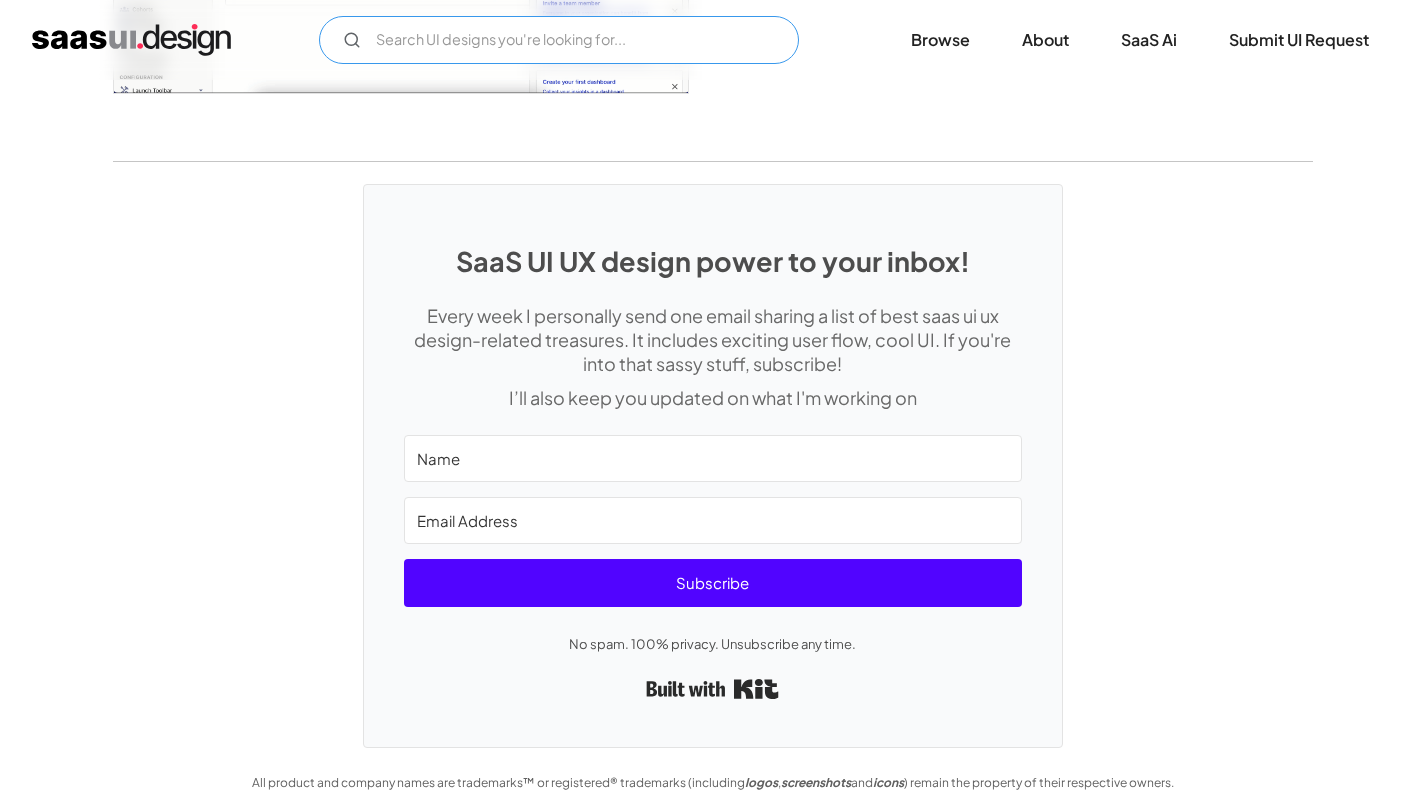 click at bounding box center [559, 40] 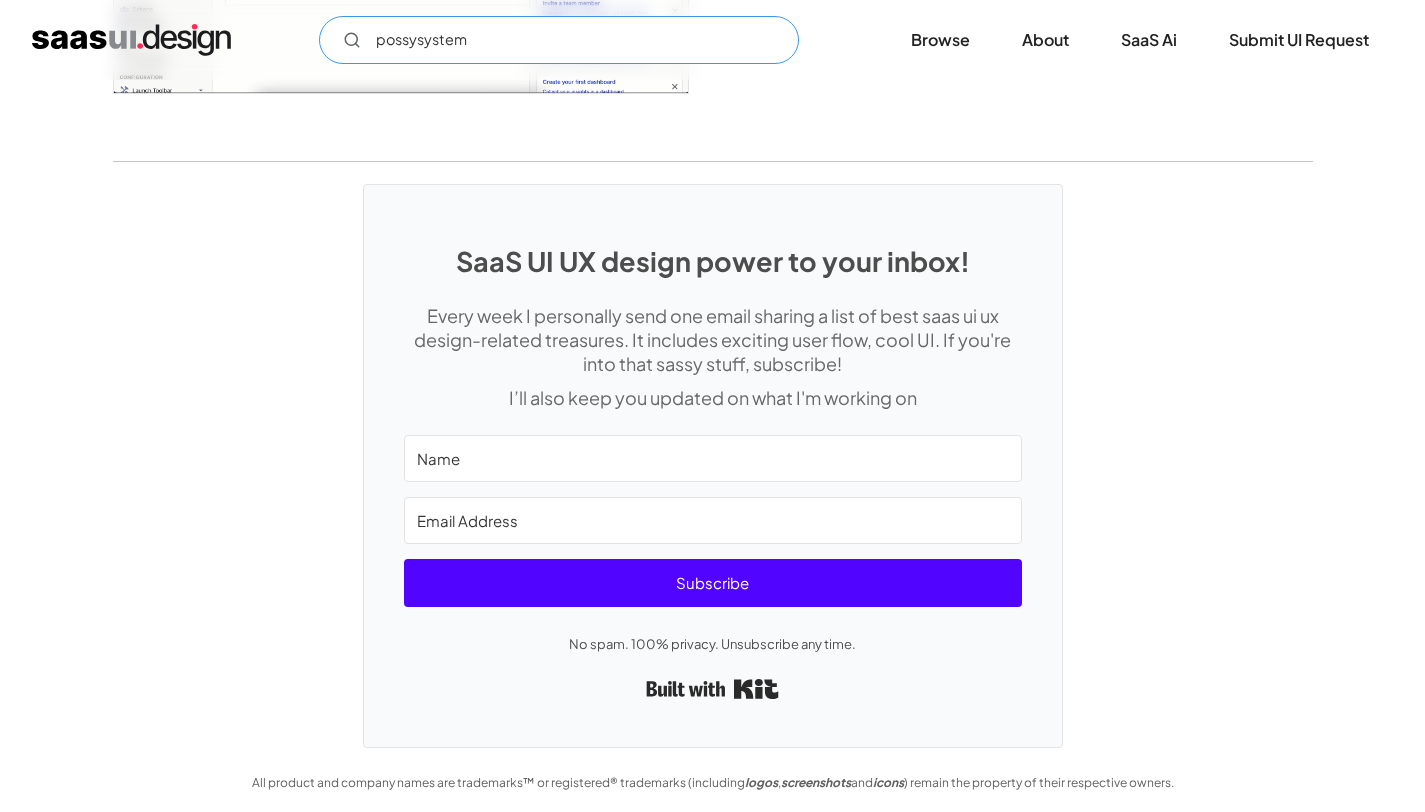 click on "possysystem" at bounding box center (559, 40) 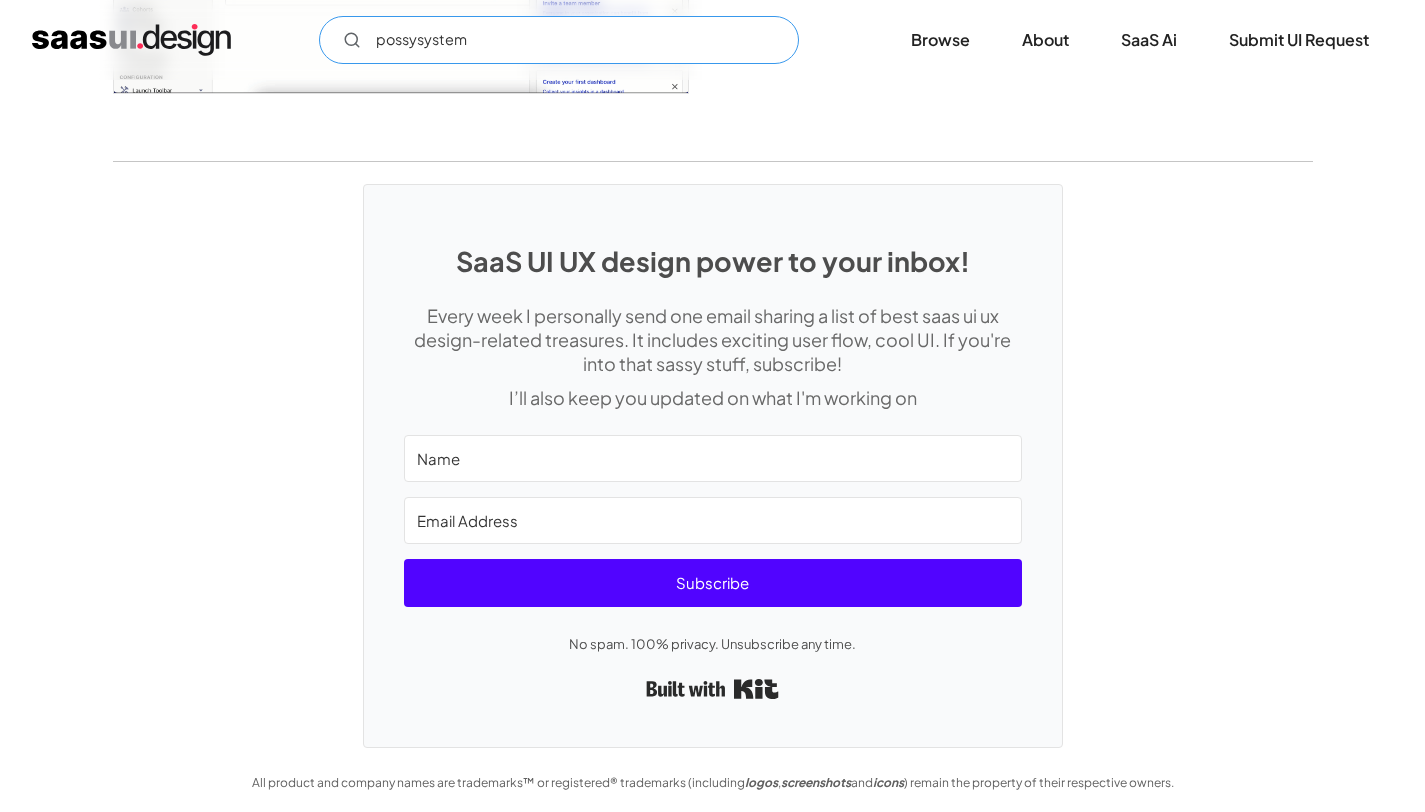click on "possysystem" at bounding box center (559, 40) 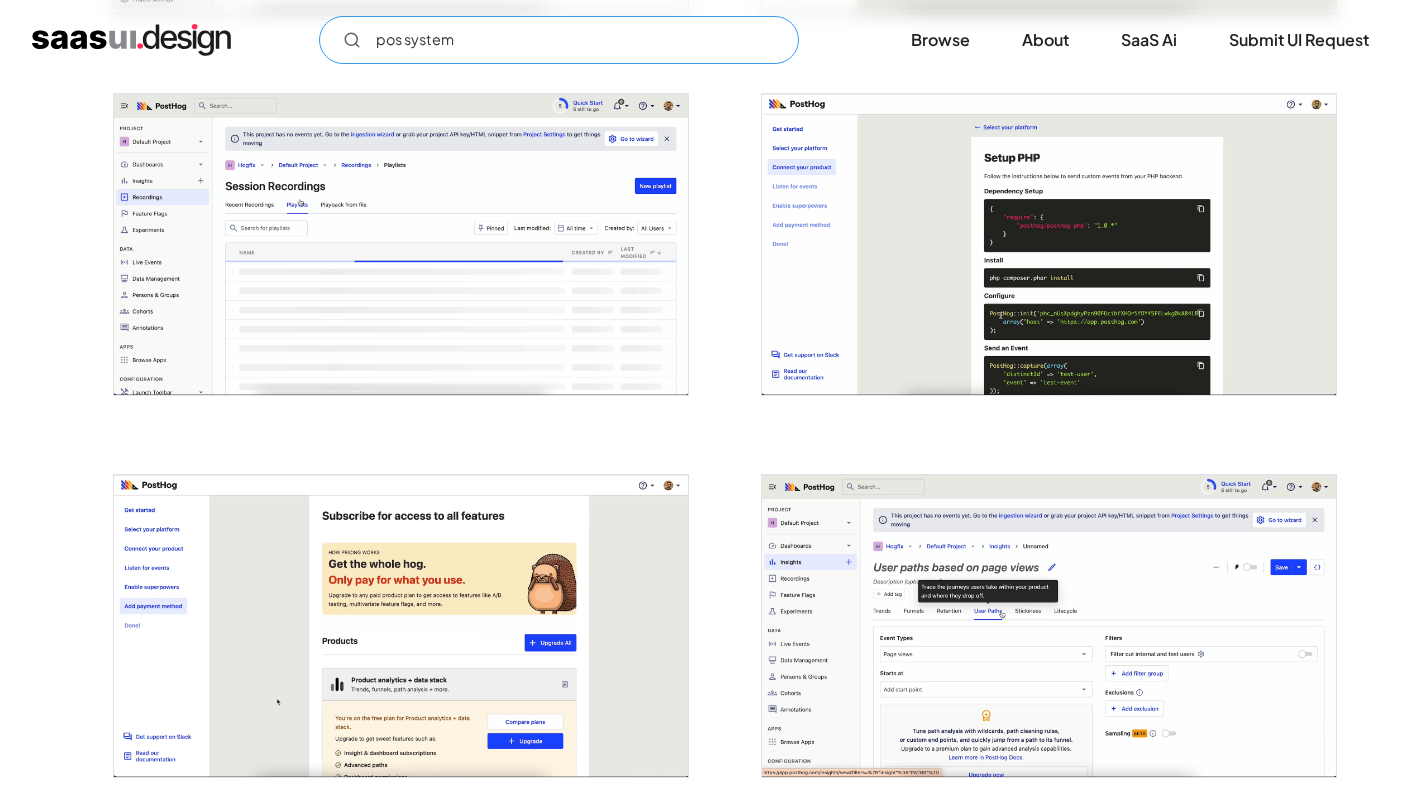 scroll, scrollTop: 4025, scrollLeft: 0, axis: vertical 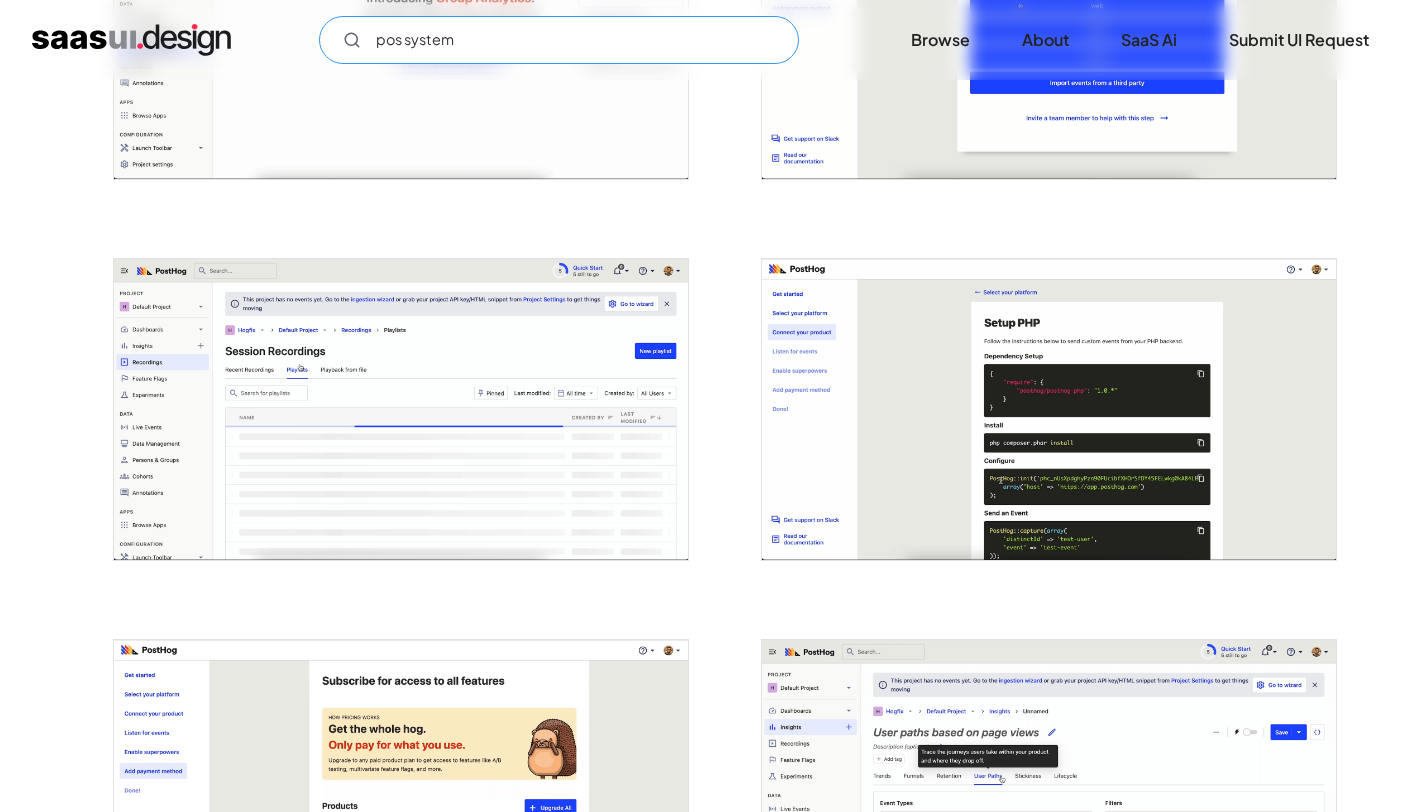 click on "pos system" at bounding box center [559, 40] 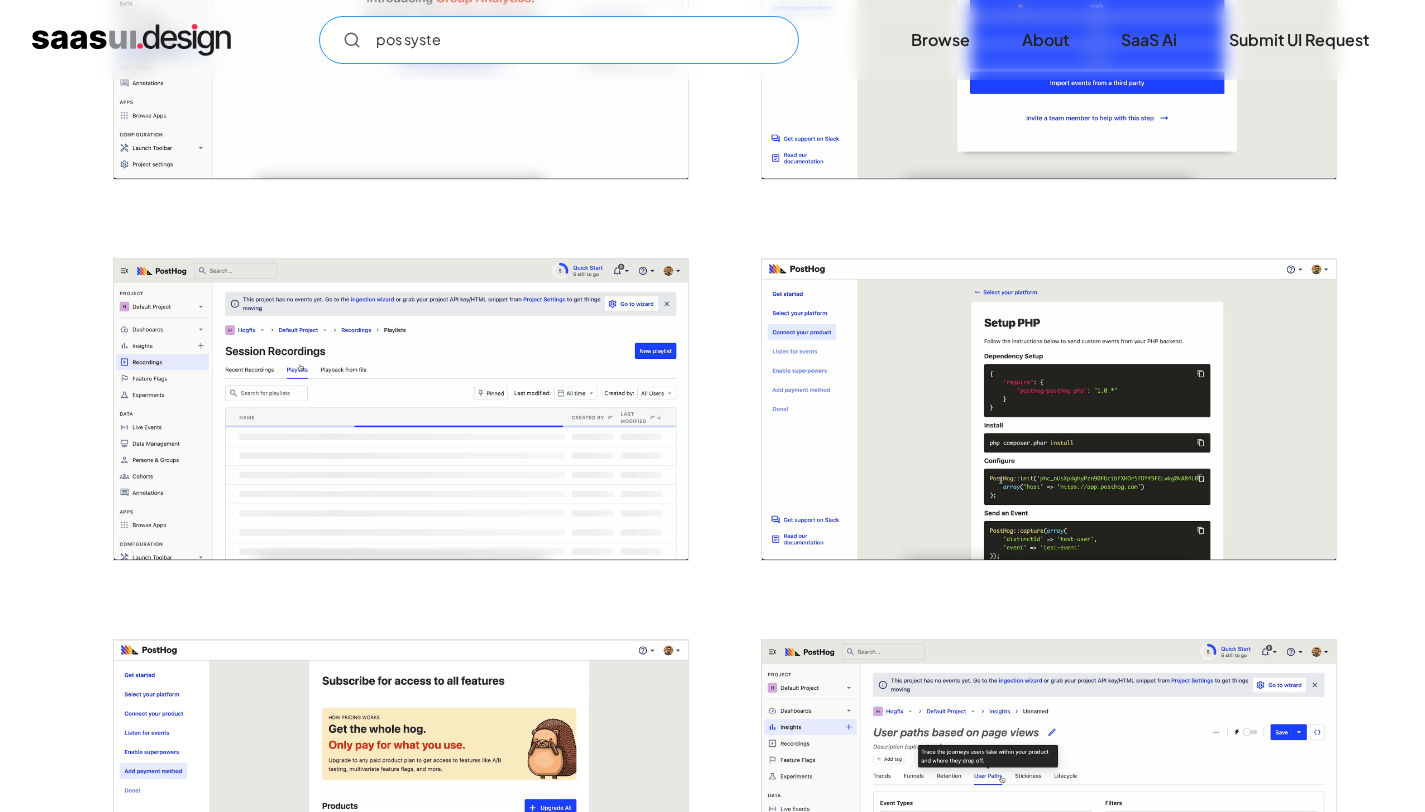 click on "pos syste" at bounding box center [559, 40] 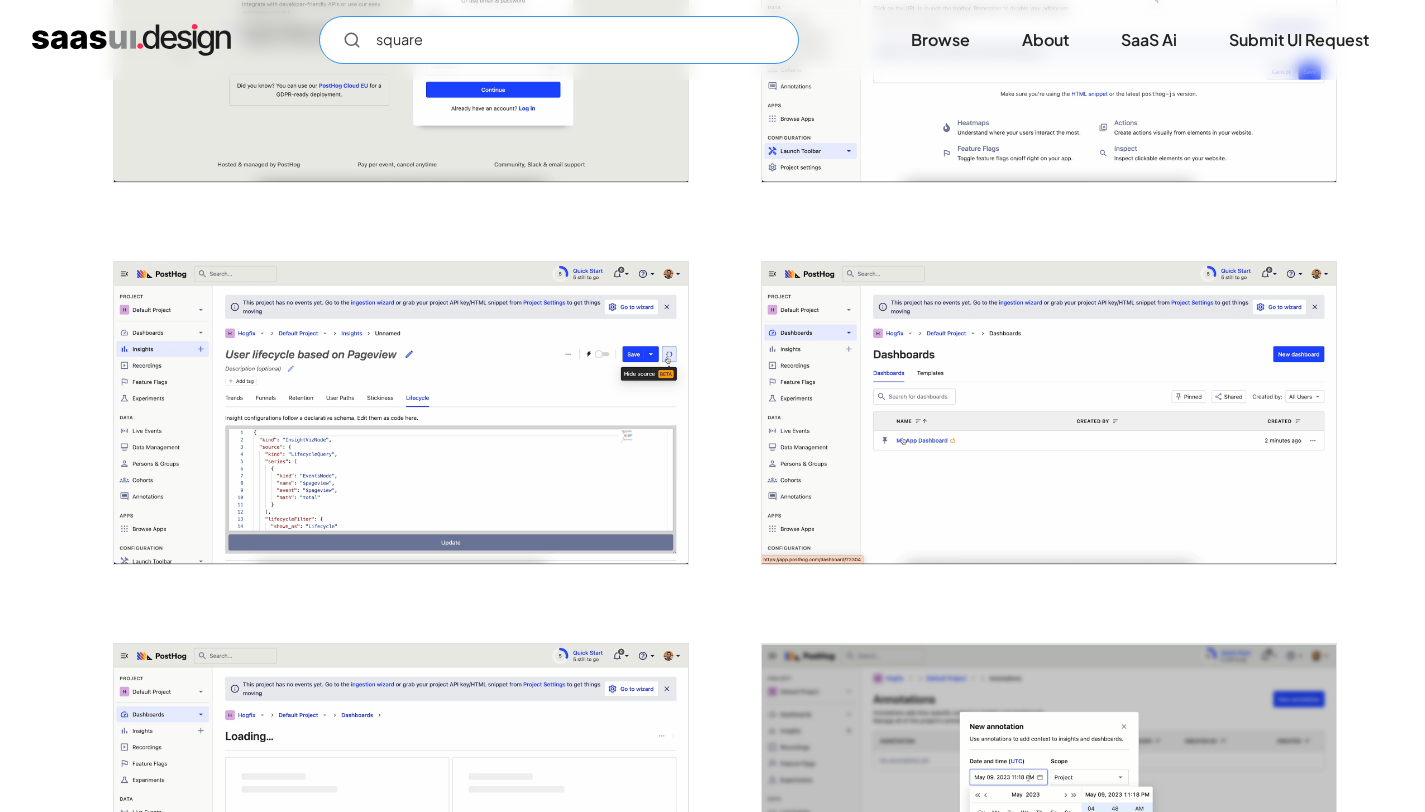 scroll, scrollTop: 329, scrollLeft: 0, axis: vertical 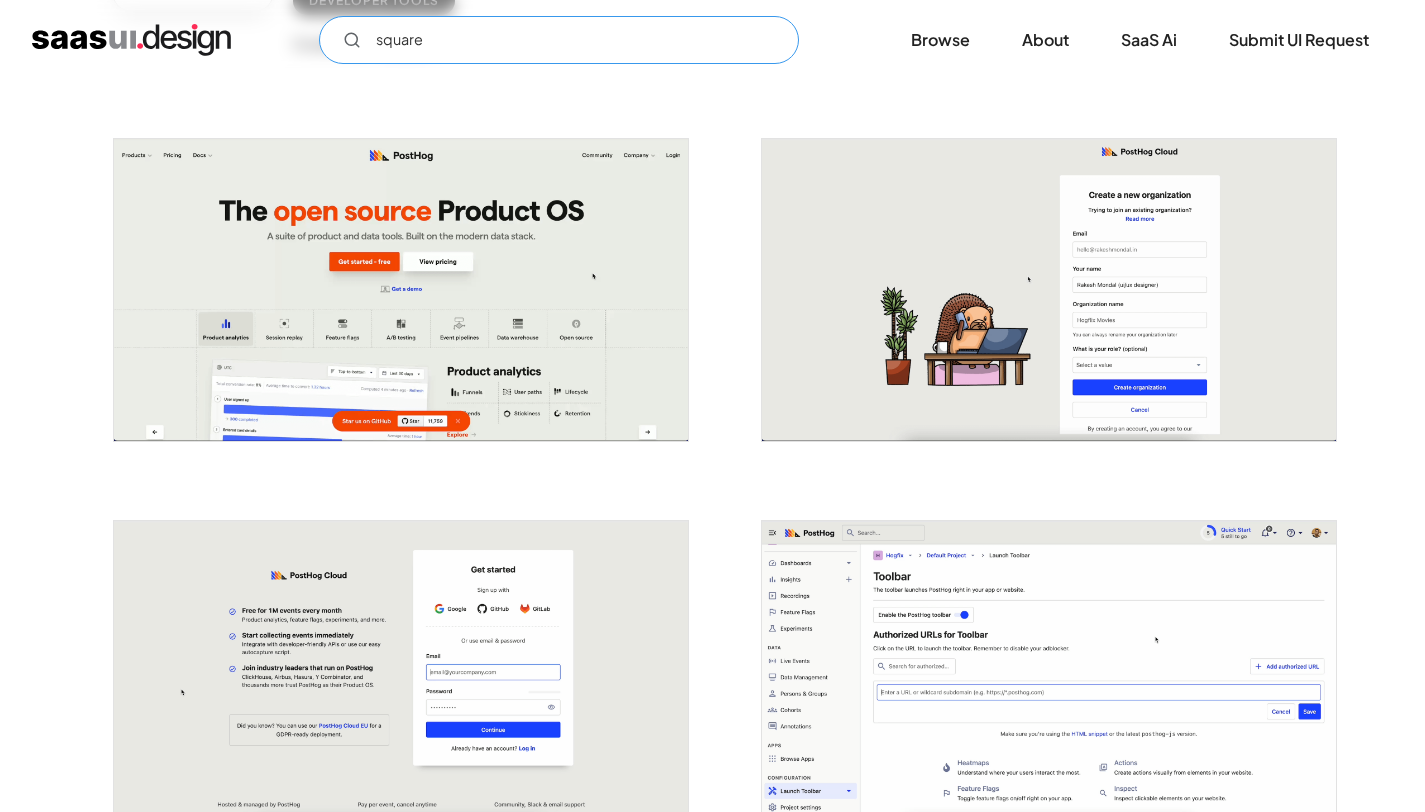 type on "square" 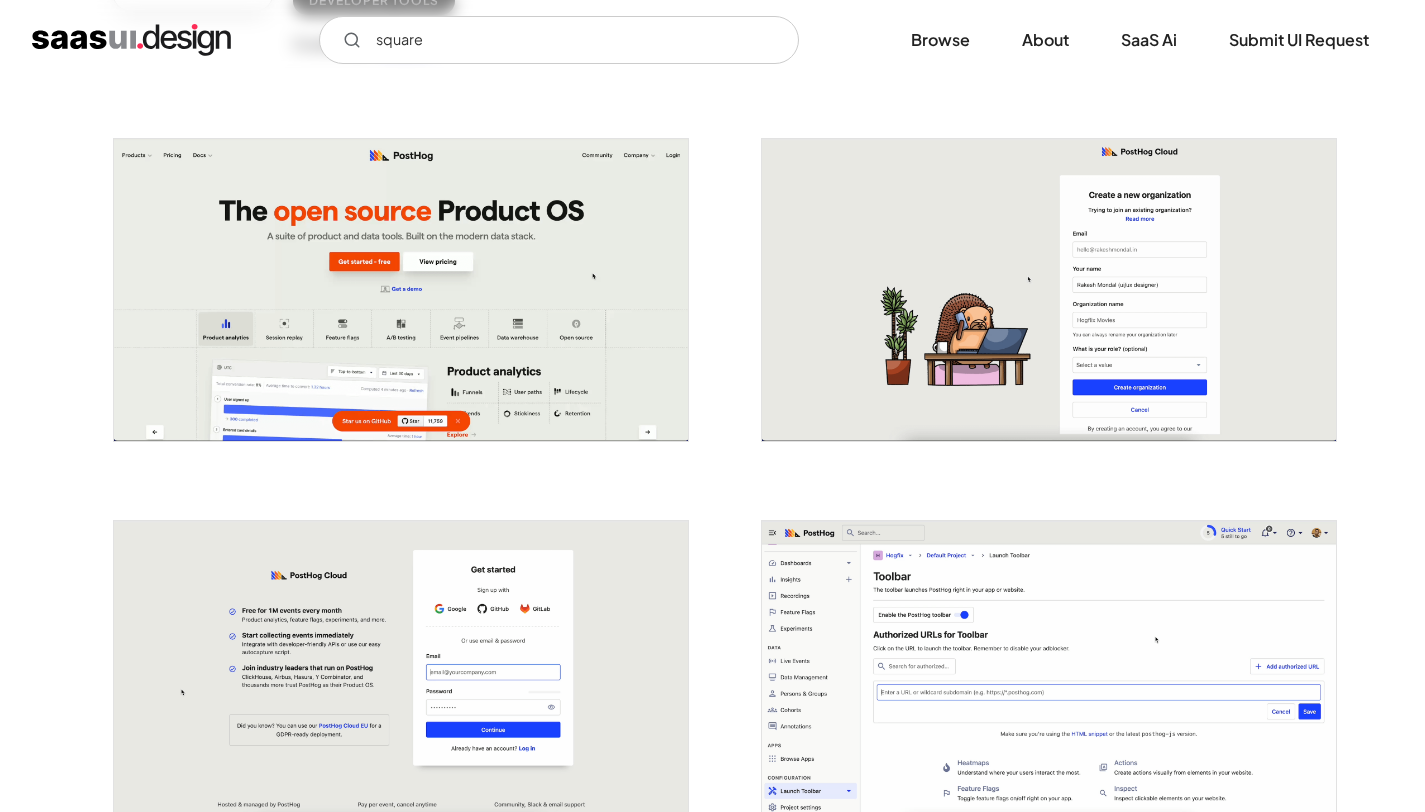 click at bounding box center [131, 40] 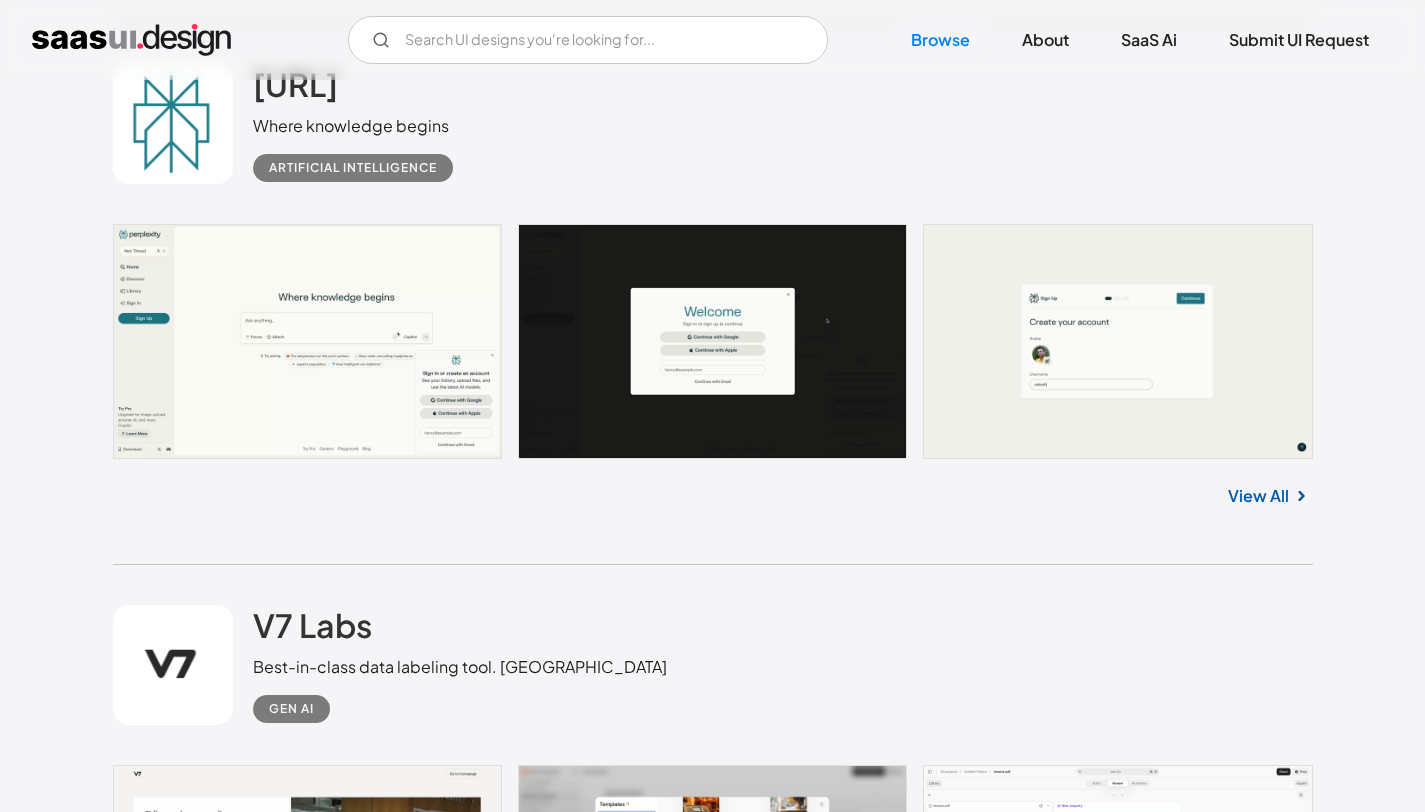 scroll, scrollTop: 6356, scrollLeft: 0, axis: vertical 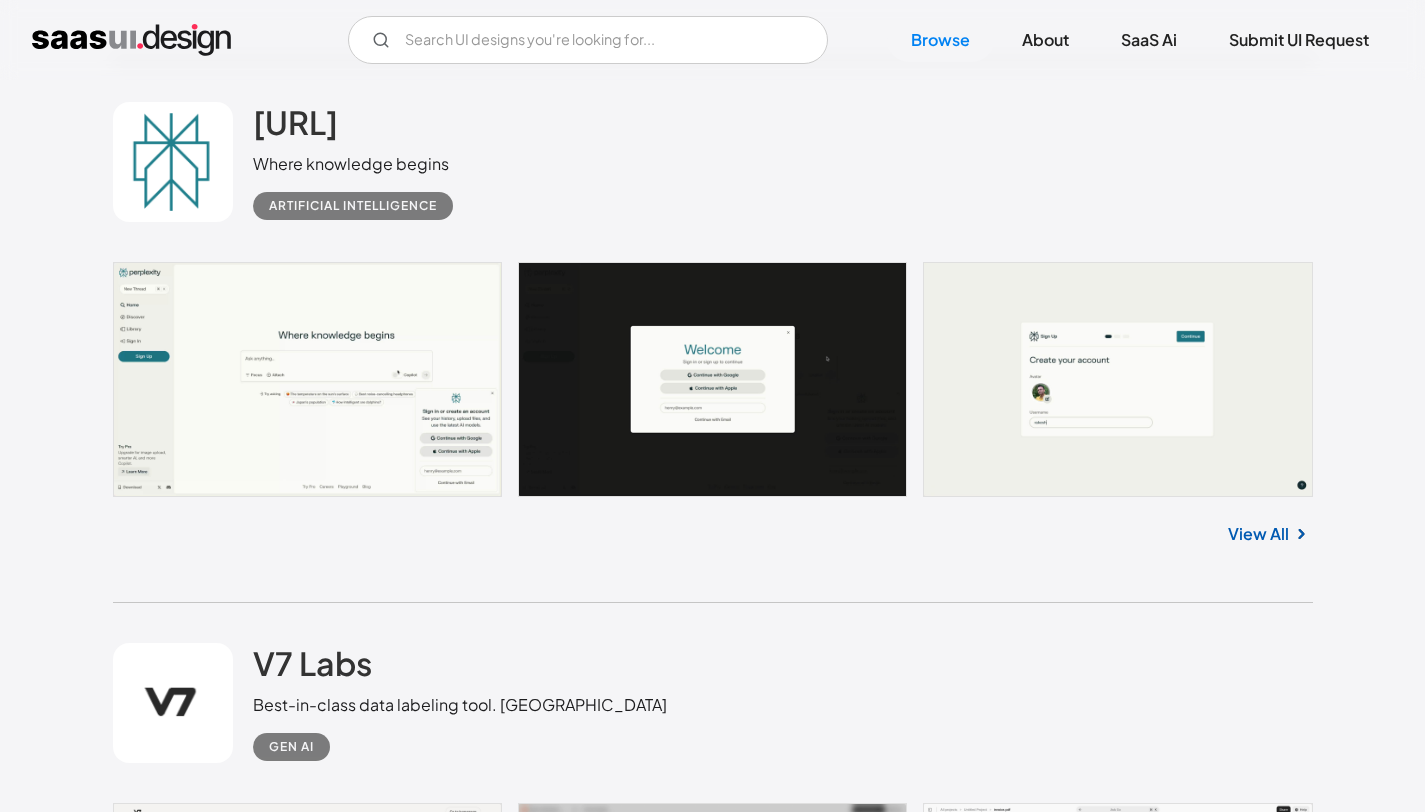 drag, startPoint x: 473, startPoint y: 116, endPoint x: 247, endPoint y: 135, distance: 226.79727 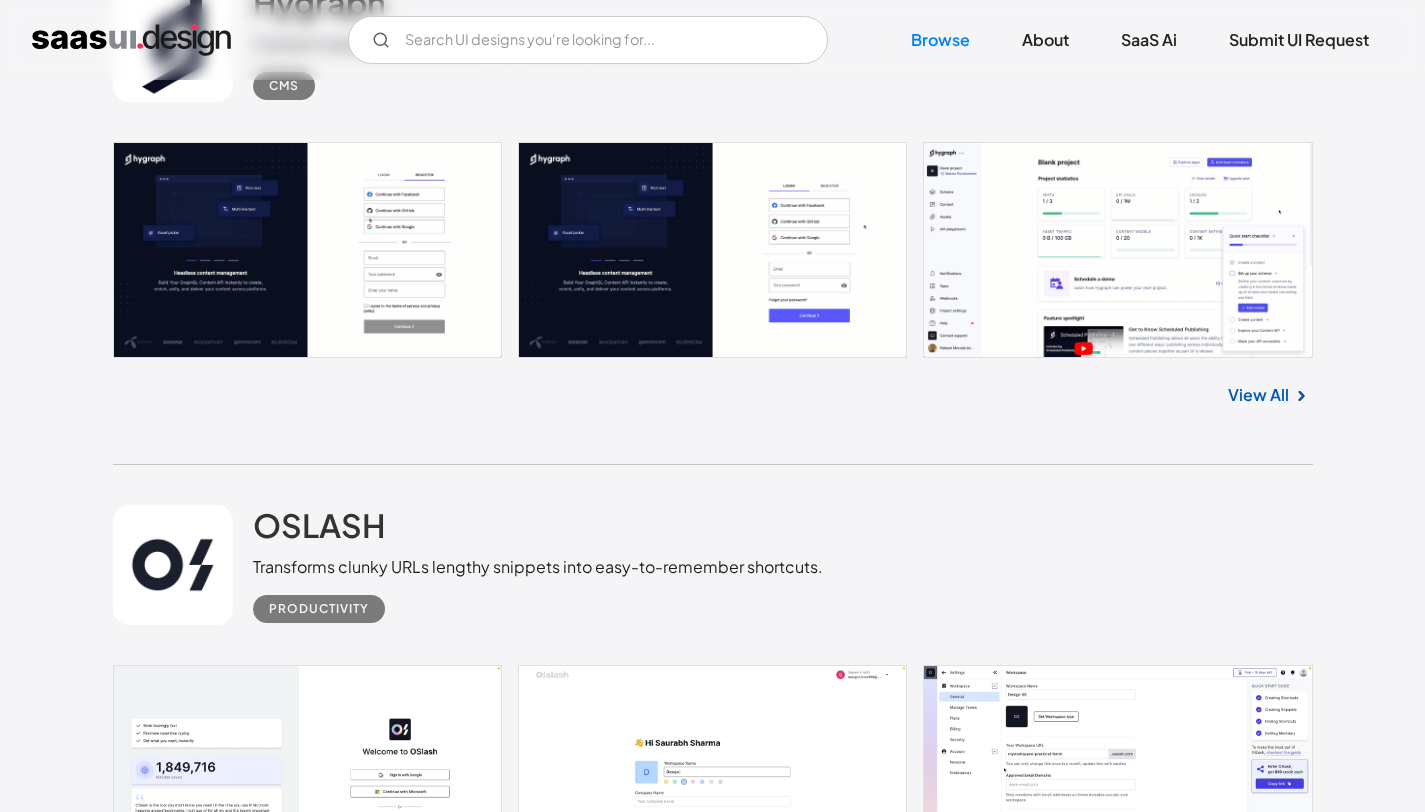 scroll, scrollTop: 17871, scrollLeft: 0, axis: vertical 